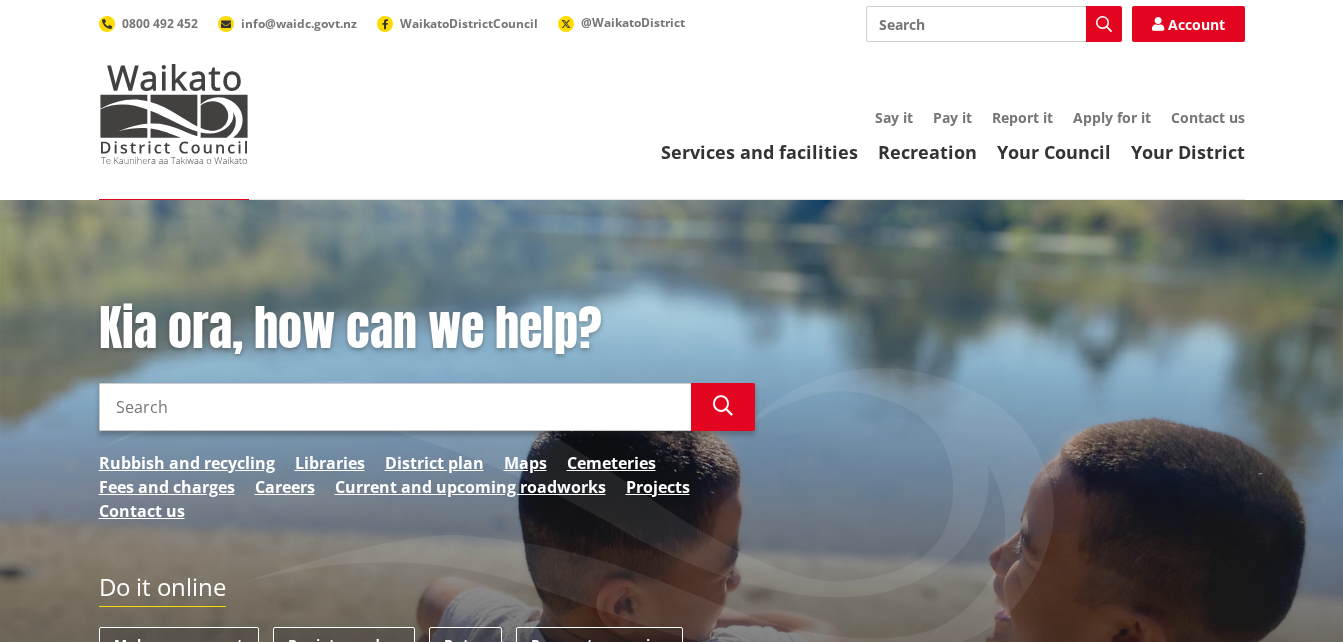 scroll, scrollTop: 0, scrollLeft: 0, axis: both 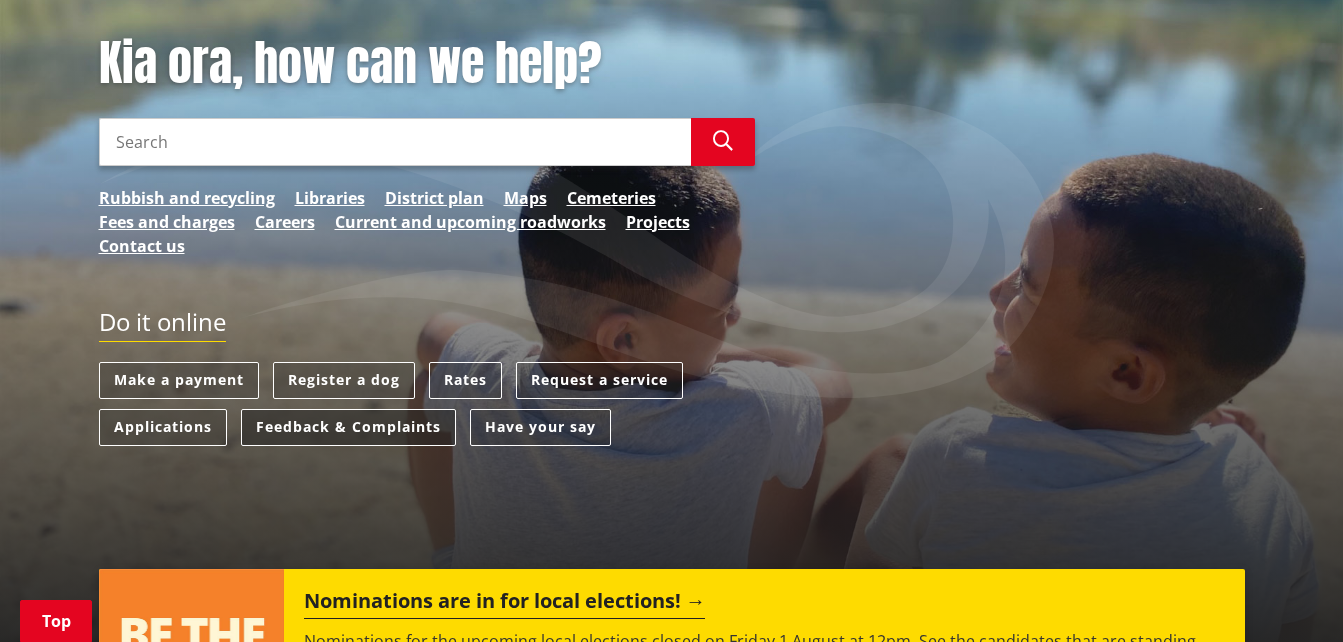 click on "Feedback & Complaints" at bounding box center [348, 427] 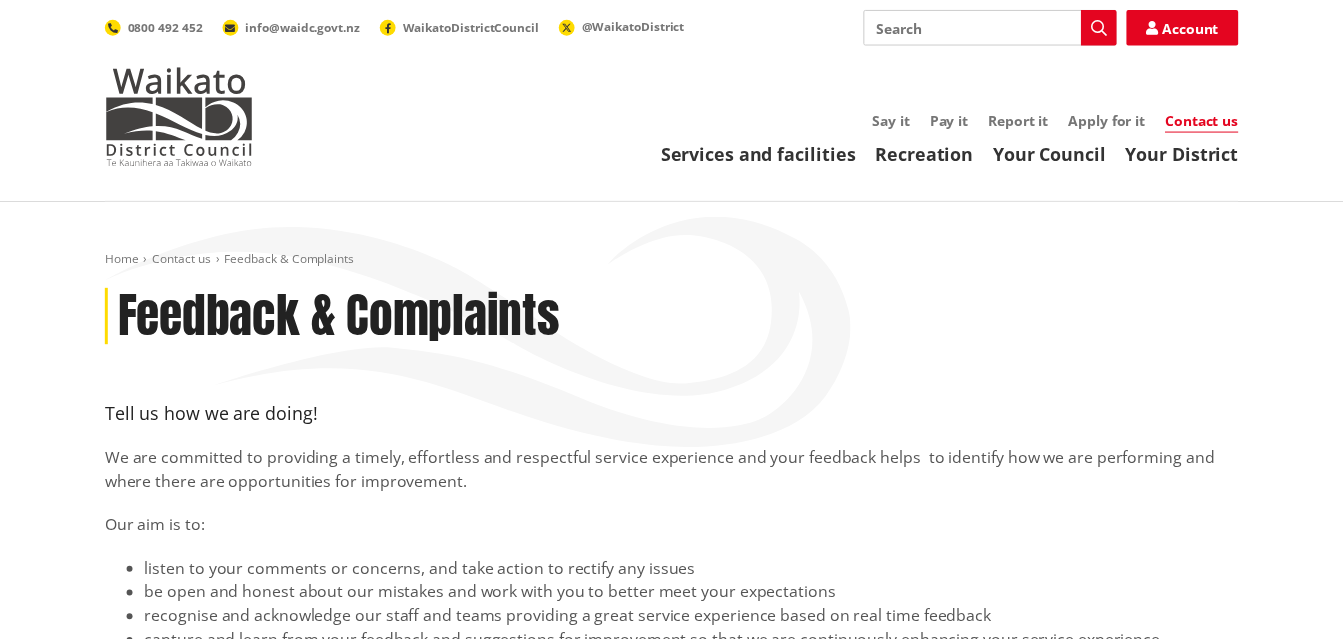 scroll, scrollTop: 0, scrollLeft: 0, axis: both 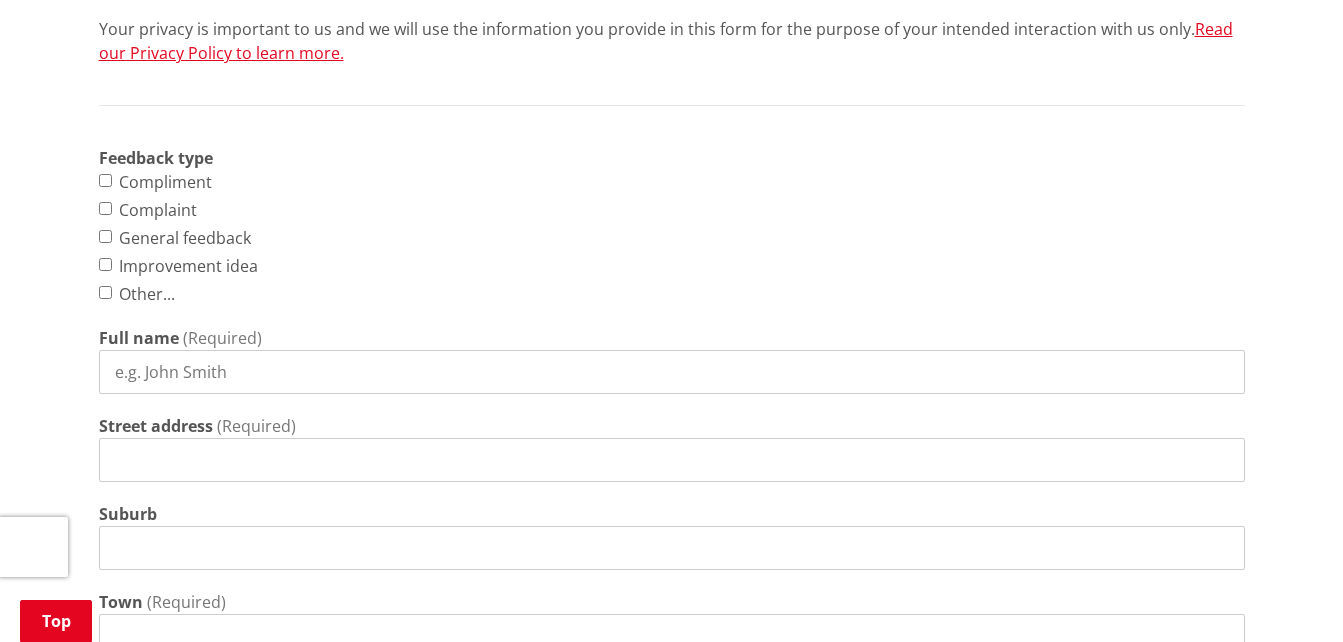 drag, startPoint x: 103, startPoint y: 212, endPoint x: 91, endPoint y: 199, distance: 17.691807 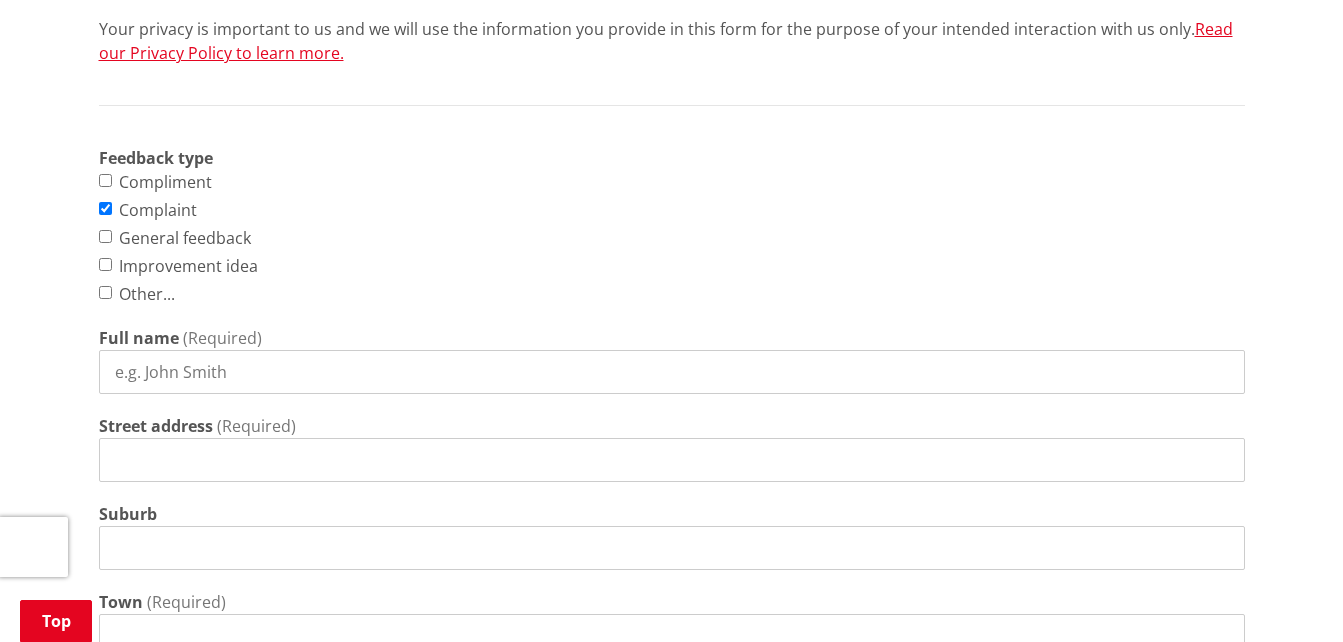 click on "Full name" at bounding box center [672, 372] 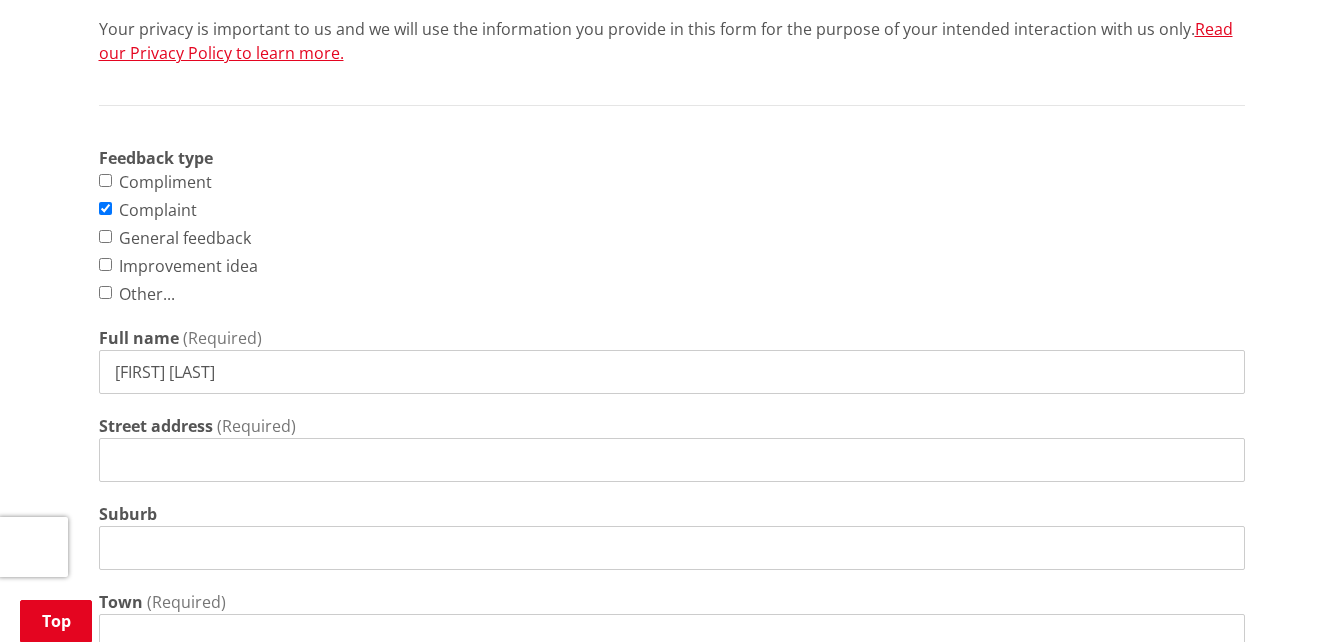 type on "[FIRST] [LAST]" 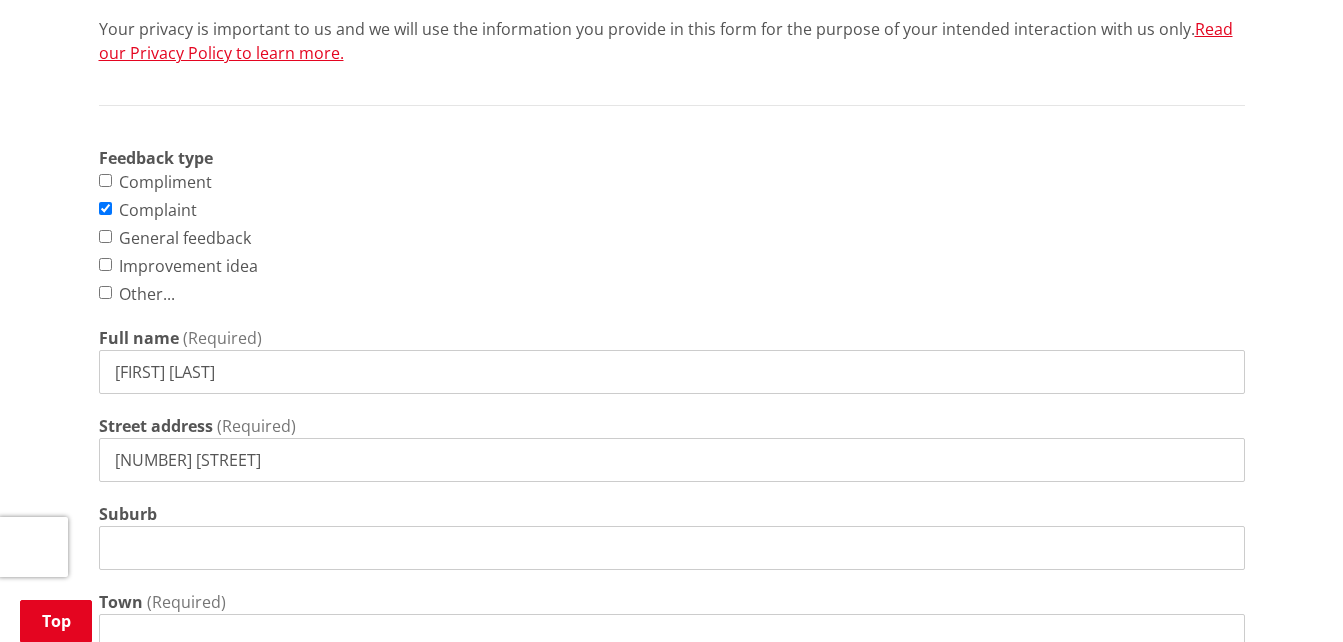 type on "[NUMBER] [STREET]" 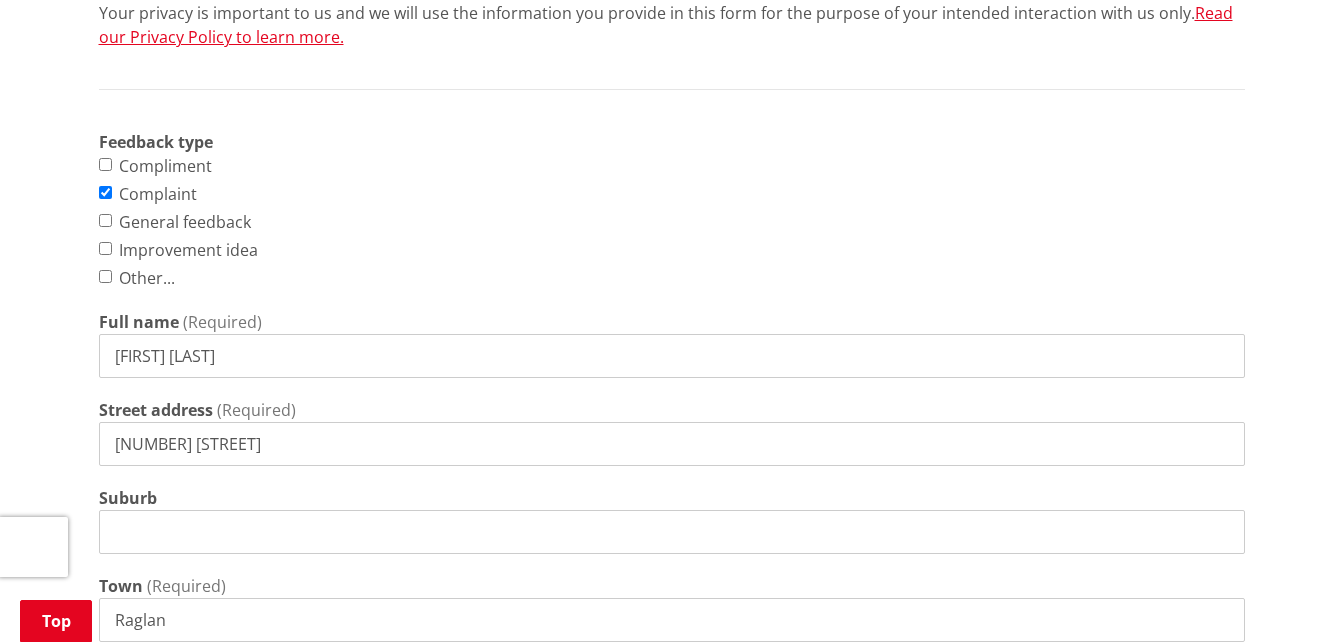 type on "Raglan" 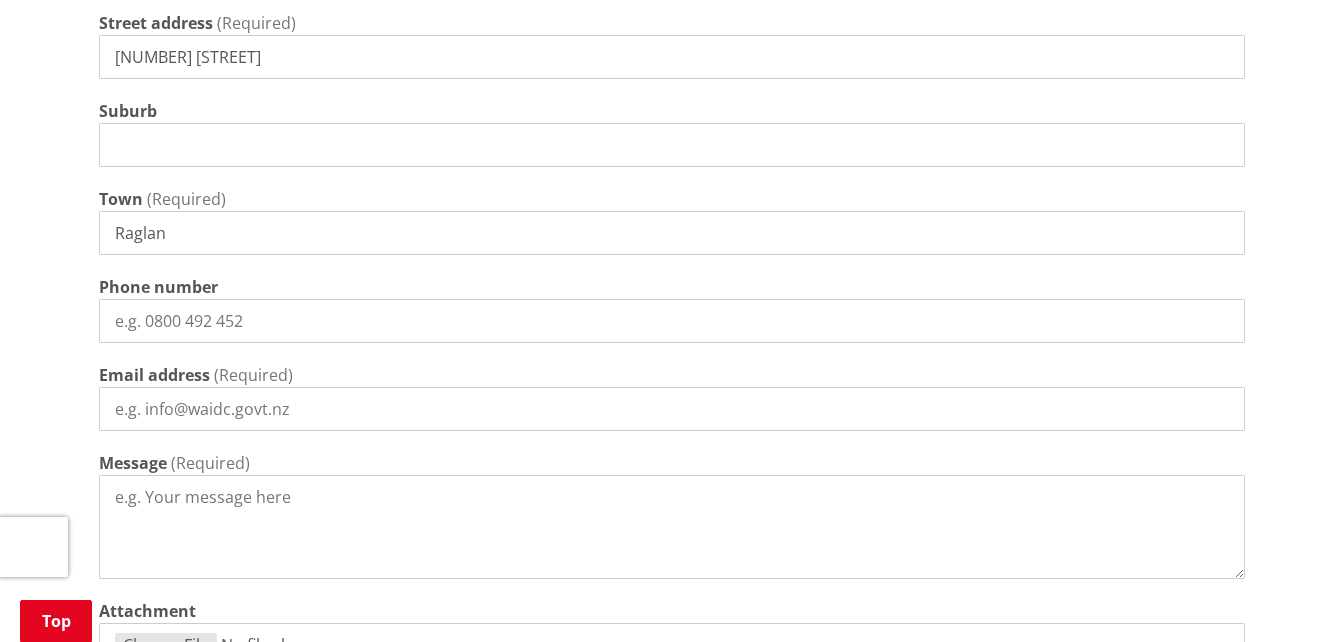 click on "Feedback type
Compliment
Complaint
General feedback
Improvement idea
Other...
This choice will expand a text box
Full name
(Required)
[FIRST] [LAST]
Street address
(Required)
[NUMBER] [STREET]
Suburb
Town
(Required)
[CITY]
Phone number
Email address
(Required)
Message
(Required)
Attachment
This field is required
Please upload any supporting images or documents here.
Submit" at bounding box center (672, 249) 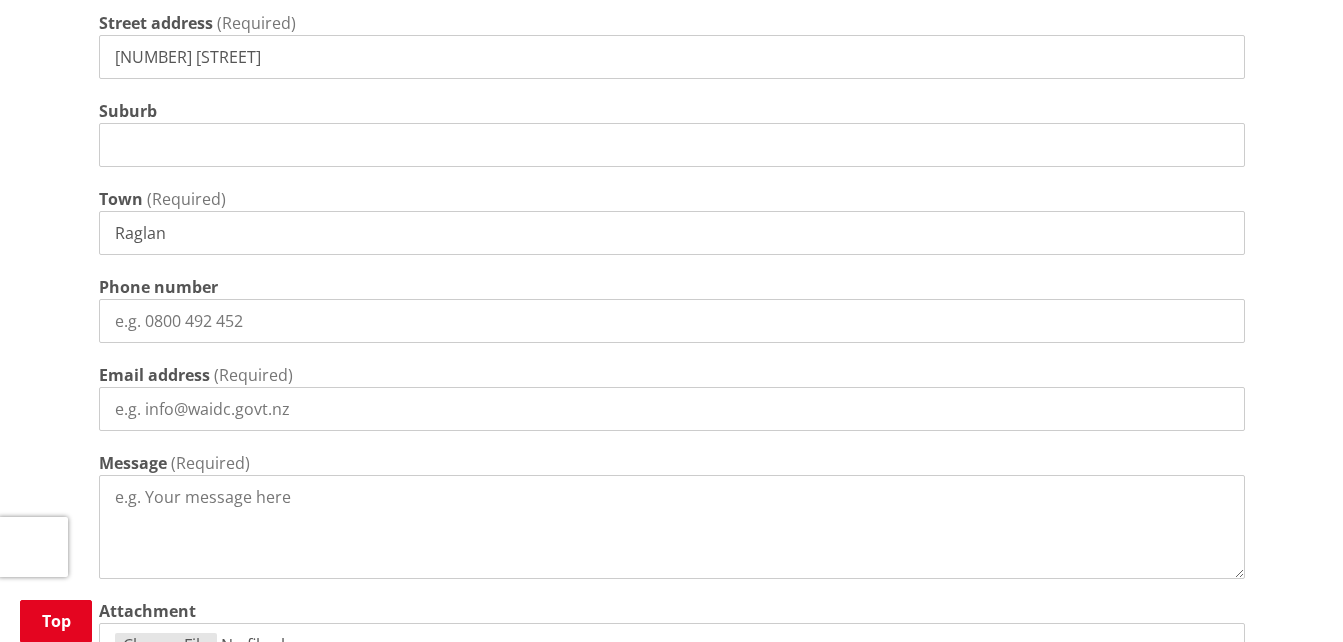 type on "[PHONE]" 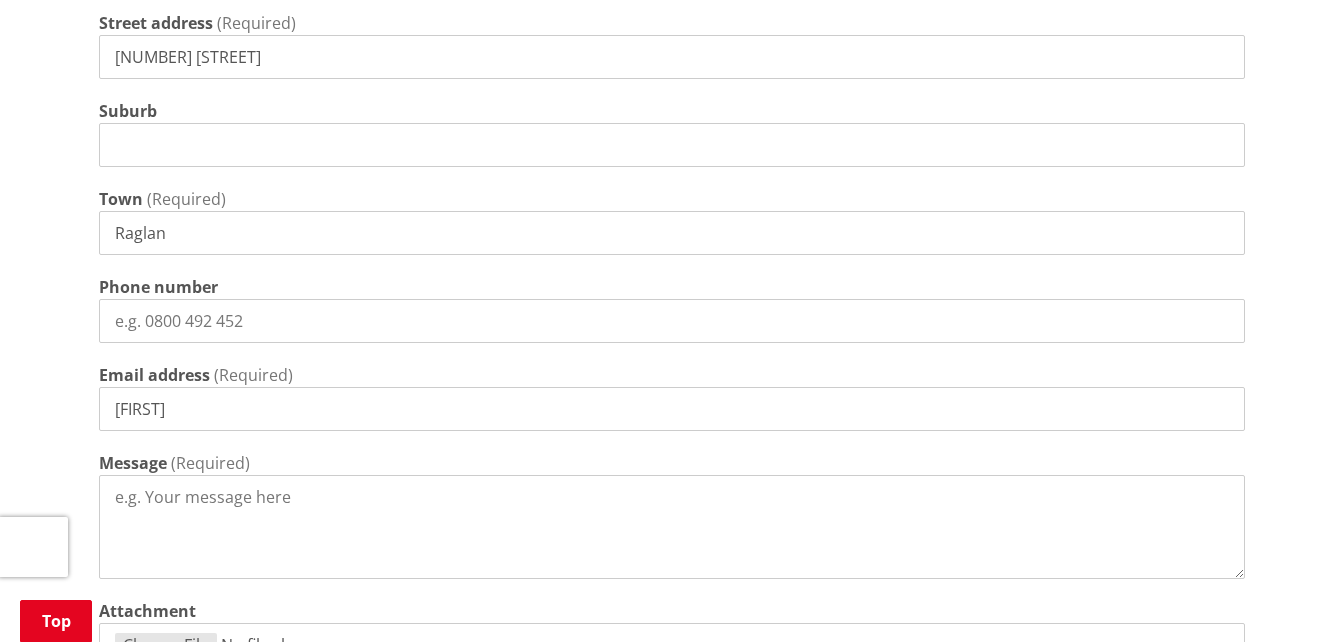 type on "[EMAIL]" 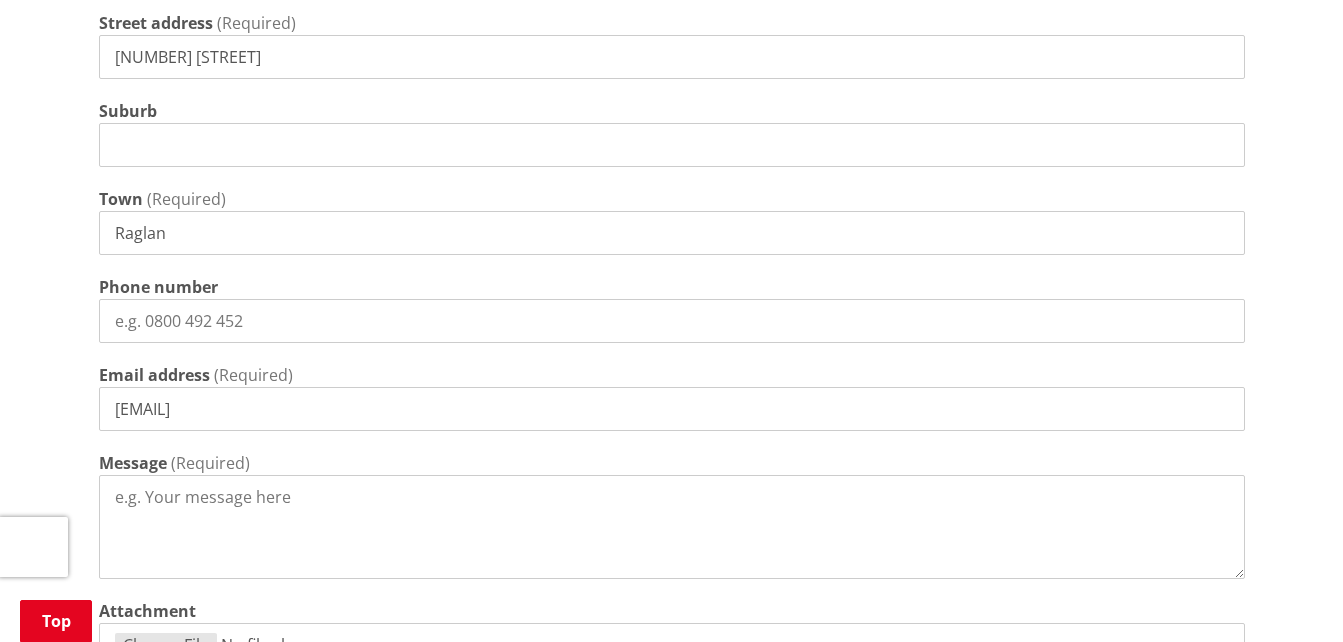 click on "Message" at bounding box center [672, 527] 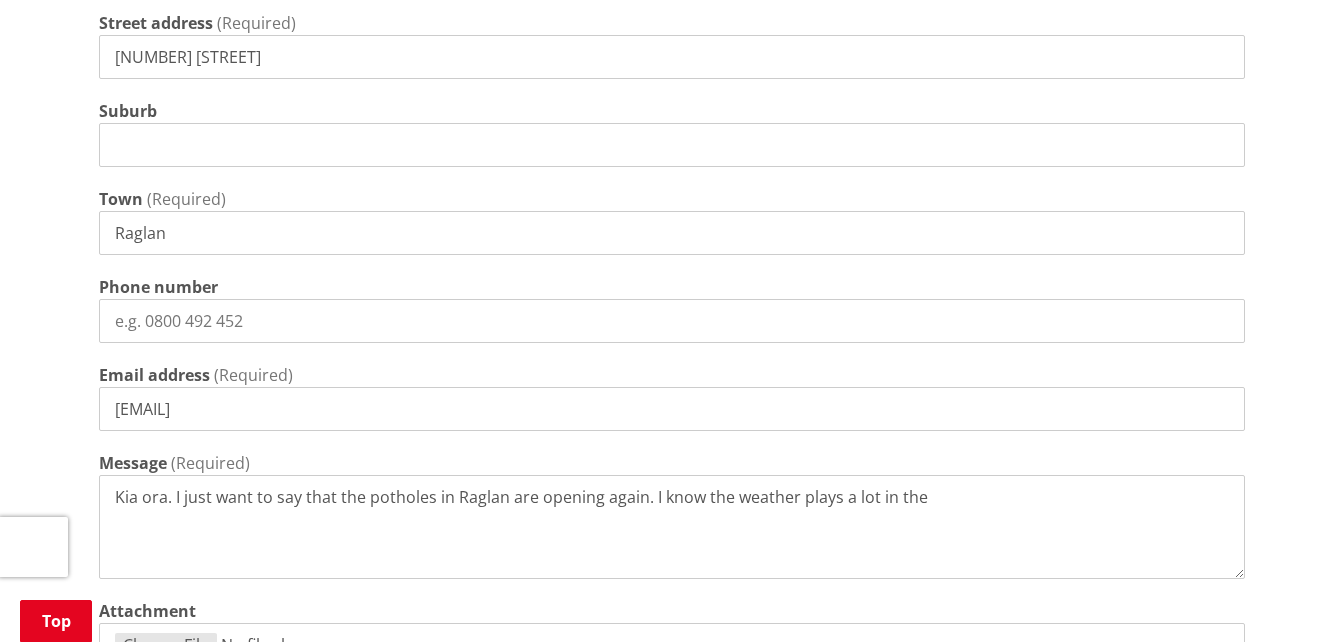 click on "Kia ora. I just want to say that the potholes in Raglan are opening again. I know the weather plays a lot in the" at bounding box center [672, 527] 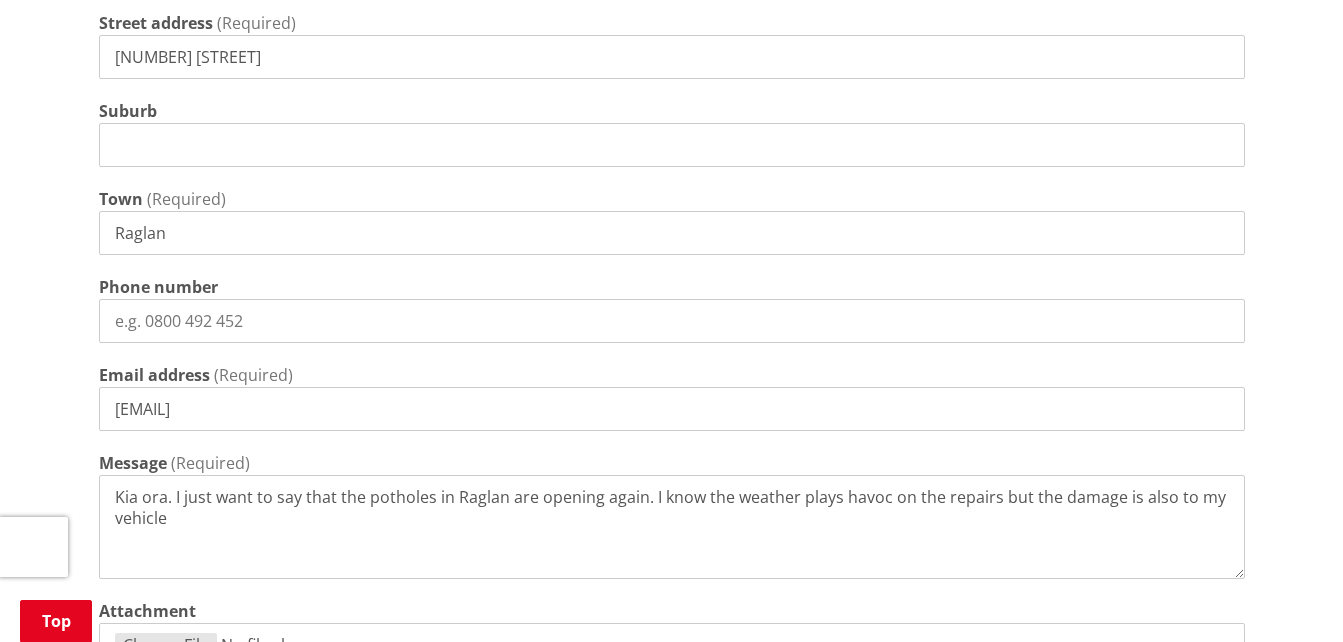 click on "Kia ora. I just want to say that the potholes in Raglan are opening again. I know the weather plays havoc on the repairs but the damage is also to my vehicle" at bounding box center (672, 527) 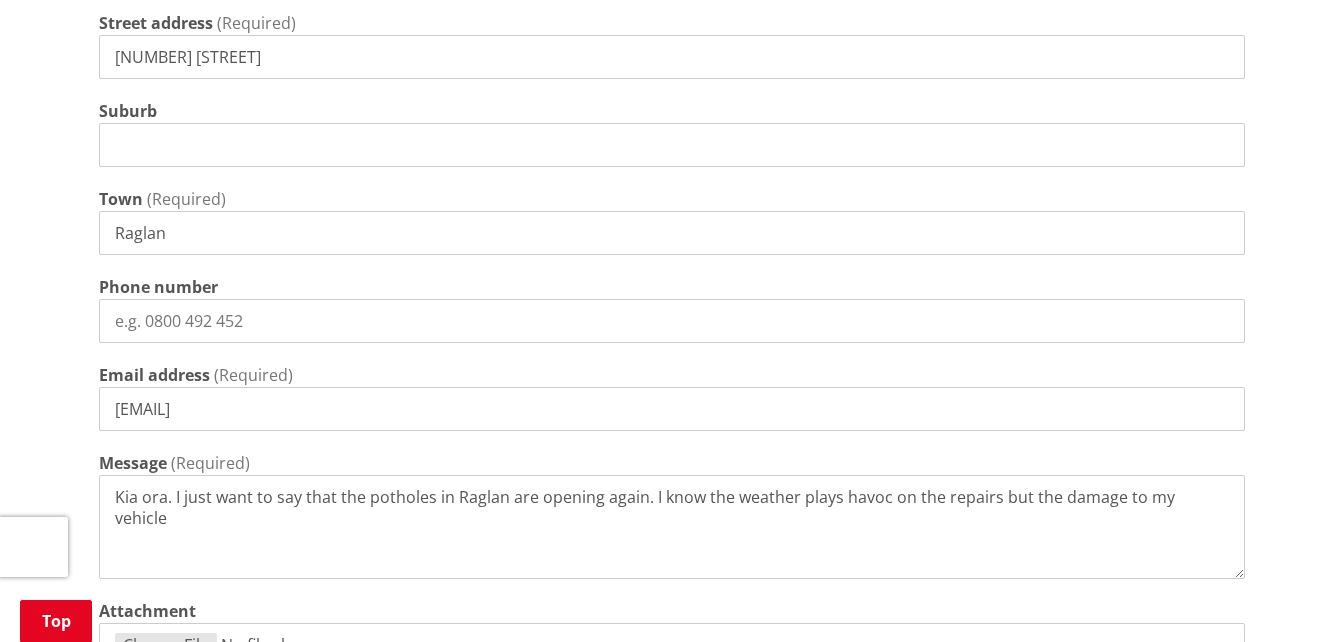 click on "Kia ora. I just want to say that the potholes in Raglan are opening again. I know the weather plays havoc on the repairs but the damage to my vehicle" at bounding box center (672, 527) 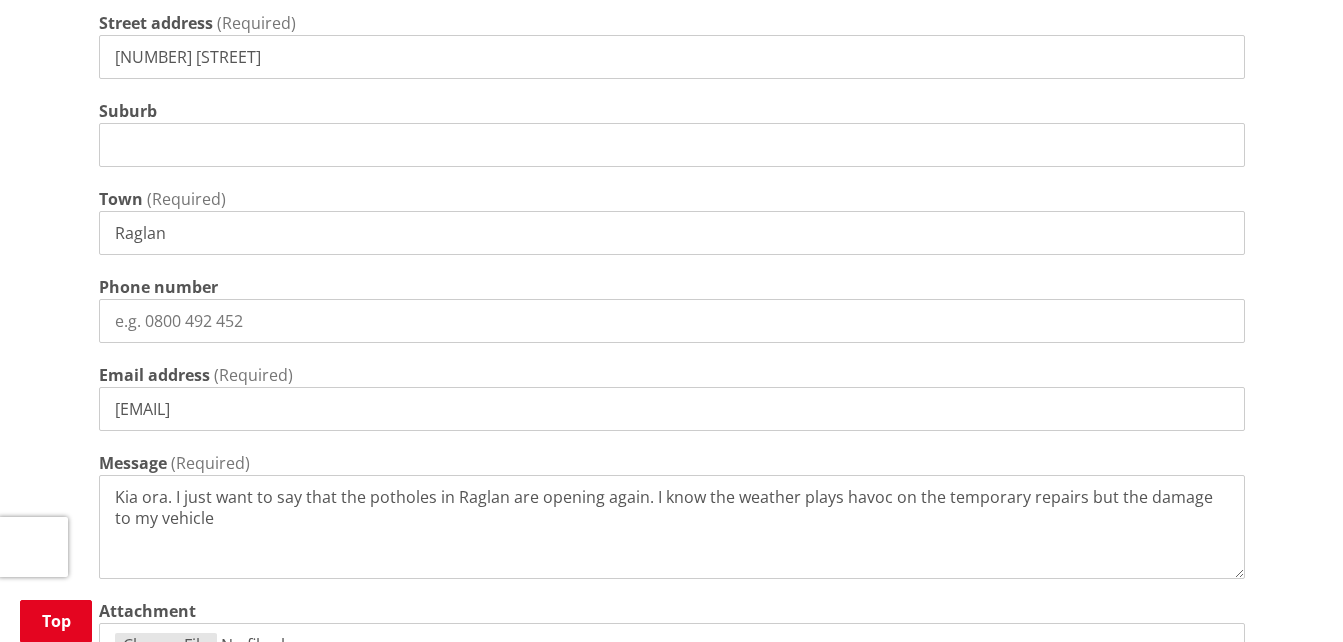 click on "Kia ora. I just want to say that the potholes in Raglan are opening again. I know the weather plays havoc on the temporary repairs but the damage to my vehicle" at bounding box center [672, 527] 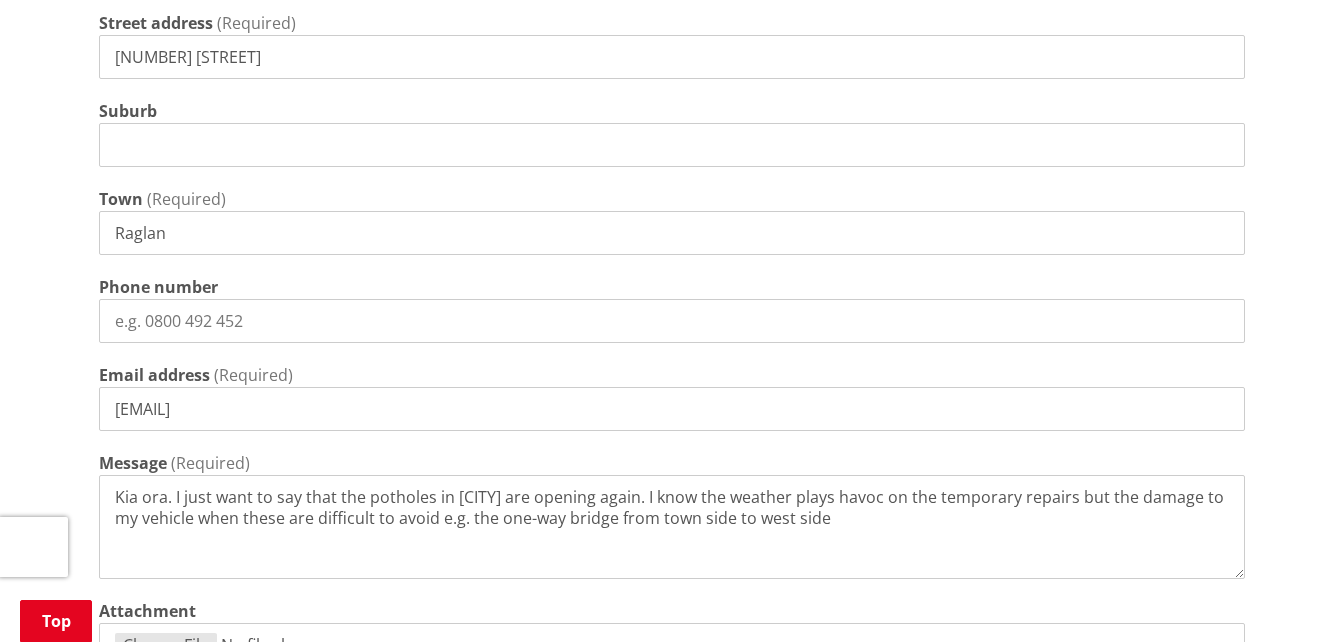 click on "Kia ora. I just want to say that the potholes in [CITY] are opening again. I know the weather plays havoc on the temporary repairs but the damage to my vehicle when these are difficult to avoid e.g. the one-way bridge from town side to west side" at bounding box center [672, 527] 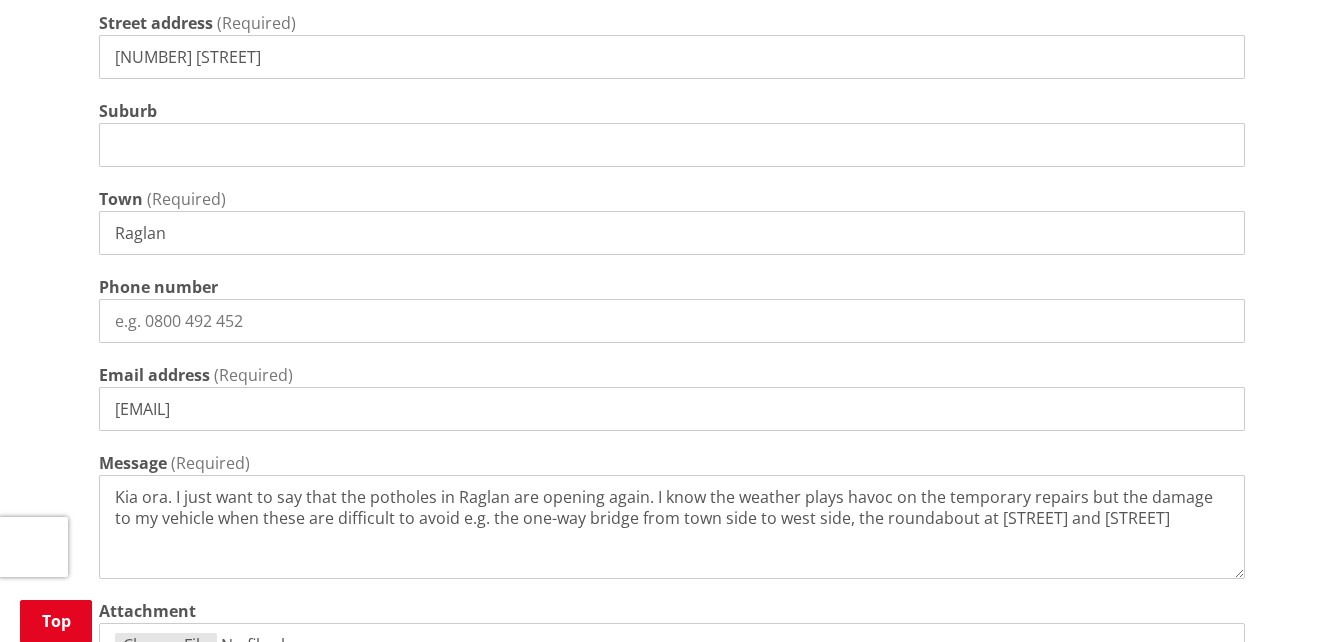 click on "Kia ora. I just want to say that the potholes in Raglan are opening again. I know the weather plays havoc on the temporary repairs but the damage to my vehicle when these are difficult to avoid e.g. the one-way bridge from town side to west side, the roundabout at [STREET] and [STREET]" at bounding box center (672, 527) 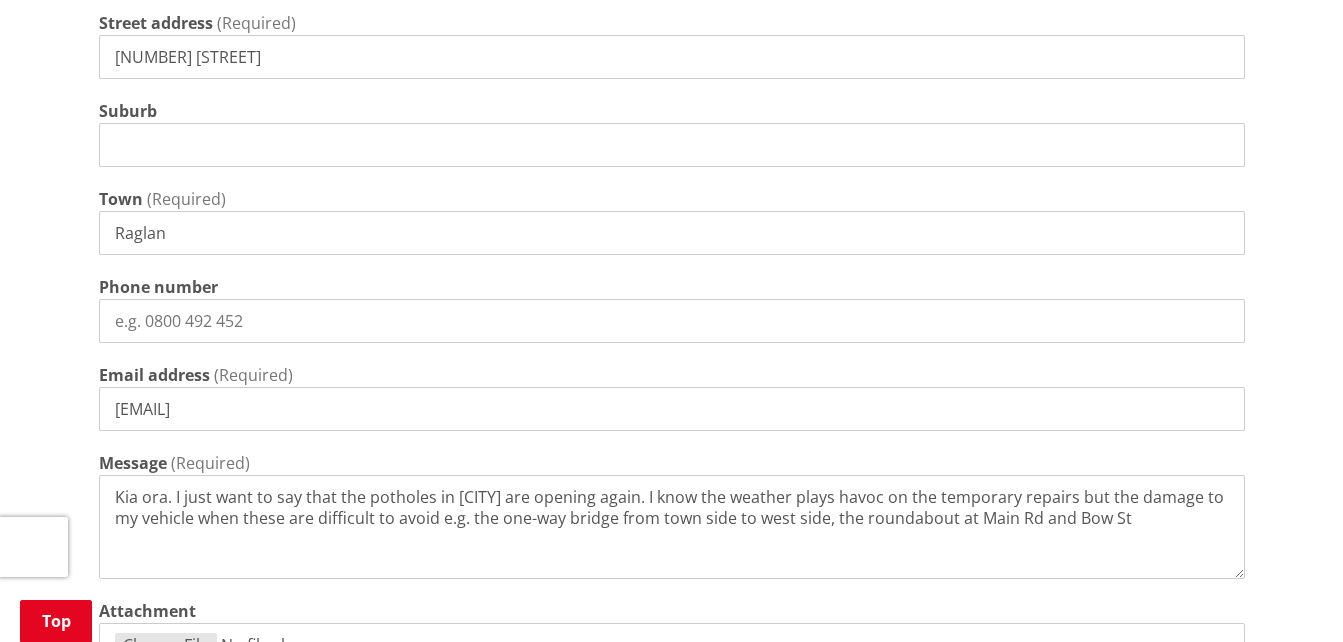 click on "Kia ora. I just want to say that the potholes in [CITY] are opening again. I know the weather plays havoc on the temporary repairs but the damage to my vehicle when these are difficult to avoid e.g. the one-way bridge from town side to west side, the roundabout at Main Rd and Bow St" at bounding box center [672, 527] 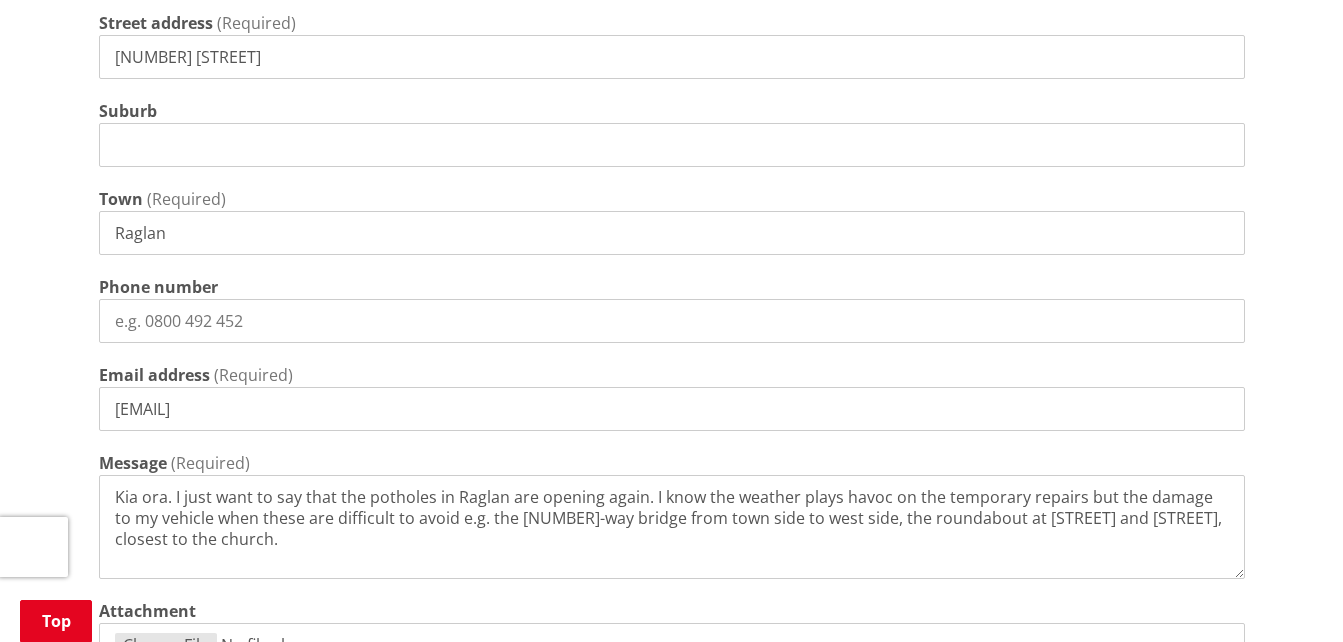 click on "Kia ora. I just want to say that the potholes in Raglan are opening again. I know the weather plays havoc on the temporary repairs but the damage to my vehicle when these are difficult to avoid e.g. the [NUMBER]-way bridge from town side to west side, the roundabout at [STREET] and [STREET], closest to the church." at bounding box center [672, 527] 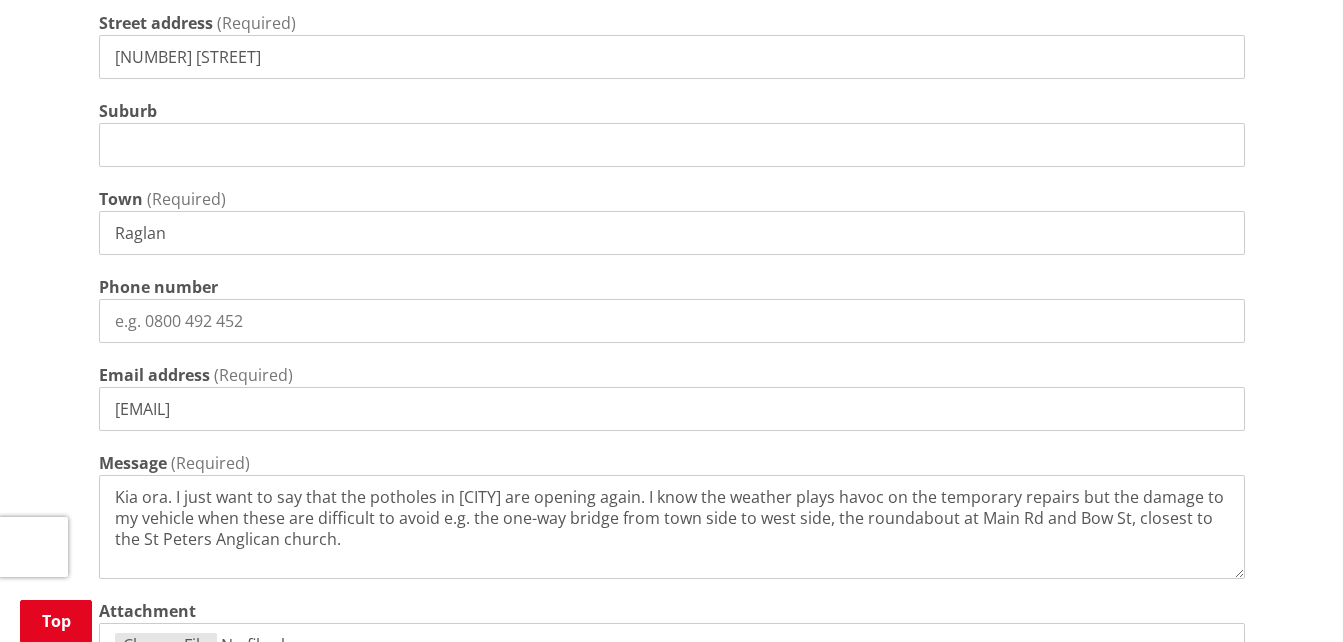 click on "Kia ora. I just want to say that the potholes in [CITY] are opening again. I know the weather plays havoc on the temporary repairs but the damage to my vehicle when these are difficult to avoid e.g. the one-way bridge from town side to west side, the roundabout at Main Rd and Bow St, closest to the St Peters Anglican church." at bounding box center [672, 527] 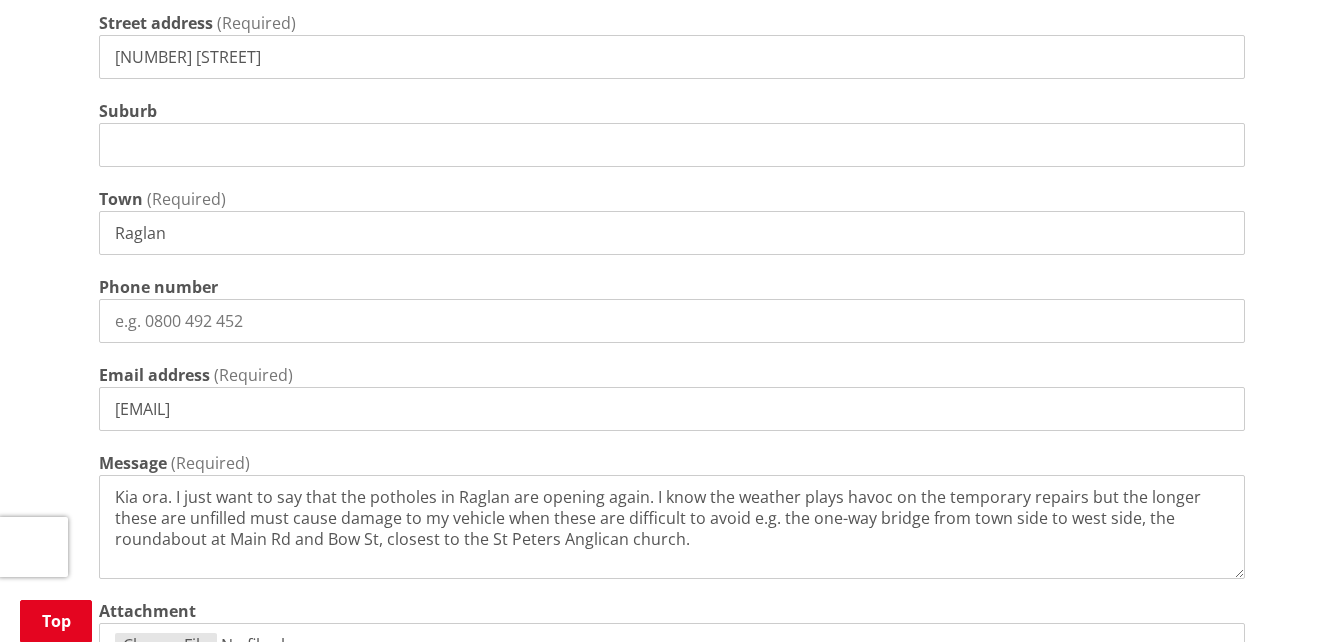 click on "Kia ora. I just want to say that the potholes in Raglan are opening again. I know the weather plays havoc on the temporary repairs but the longer these are unfilled must cause damage to my vehicle when these are difficult to avoid e.g. the one-way bridge from town side to west side, the roundabout at Main Rd and Bow St, closest to the St Peters Anglican church." at bounding box center (672, 527) 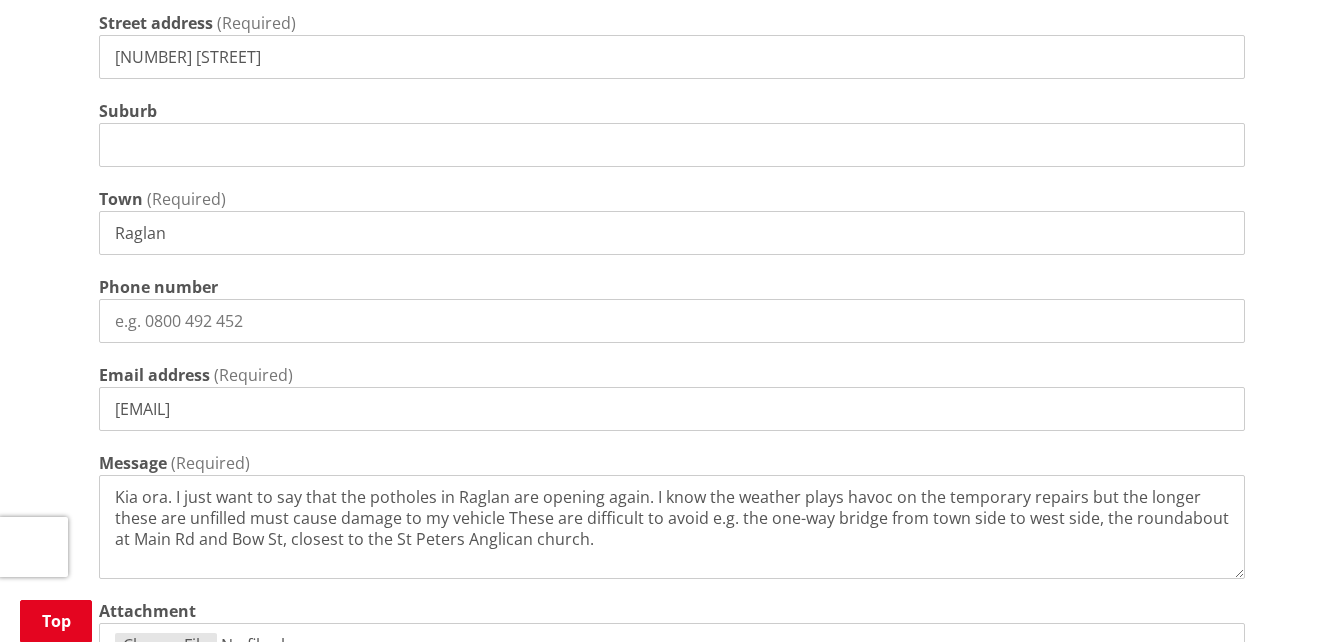 click on "Kia ora. I just want to say that the potholes in Raglan are opening again. I know the weather plays havoc on the temporary repairs but the longer these are unfilled must cause damage to my vehicle These are difficult to avoid e.g. the one-way bridge from town side to west side, the roundabout at Main Rd and Bow St, closest to the St Peters Anglican church." at bounding box center [672, 527] 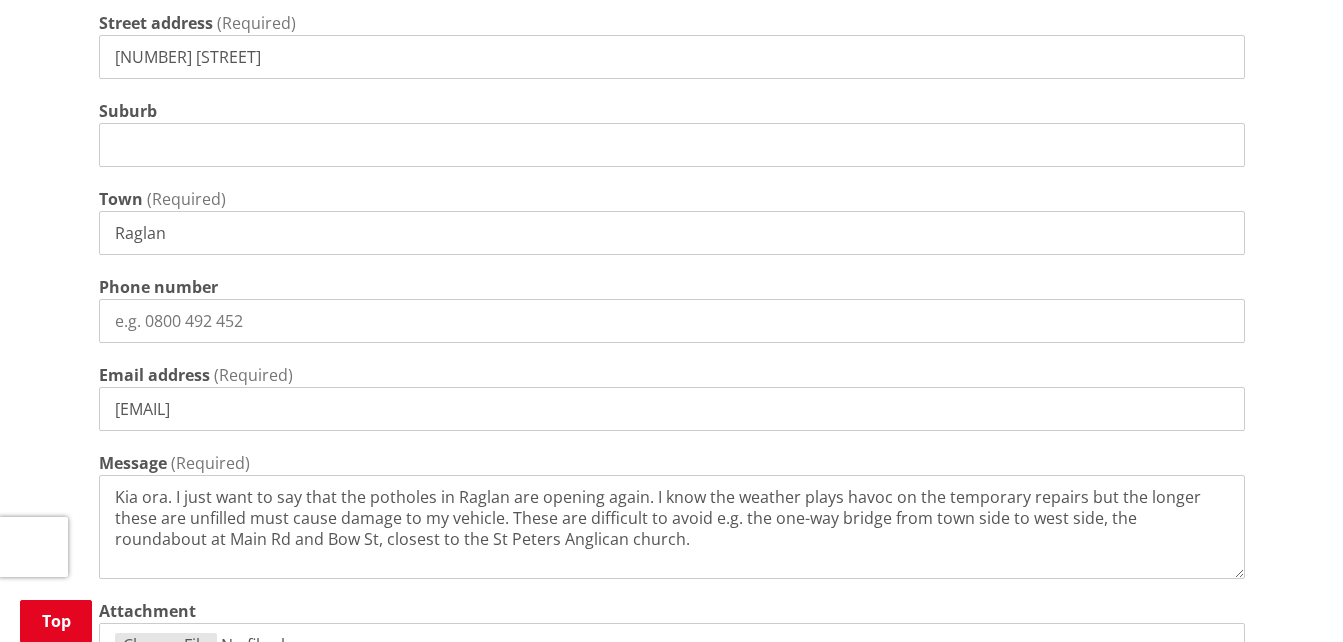 click on "Kia ora. I just want to say that the potholes in Raglan are opening again. I know the weather plays havoc on the temporary repairs but the longer these are unfilled must cause damage to my vehicle. These are difficult to avoid e.g. the one-way bridge from town side to west side, the roundabout at Main Rd and Bow St, closest to the St Peters Anglican church." at bounding box center (672, 527) 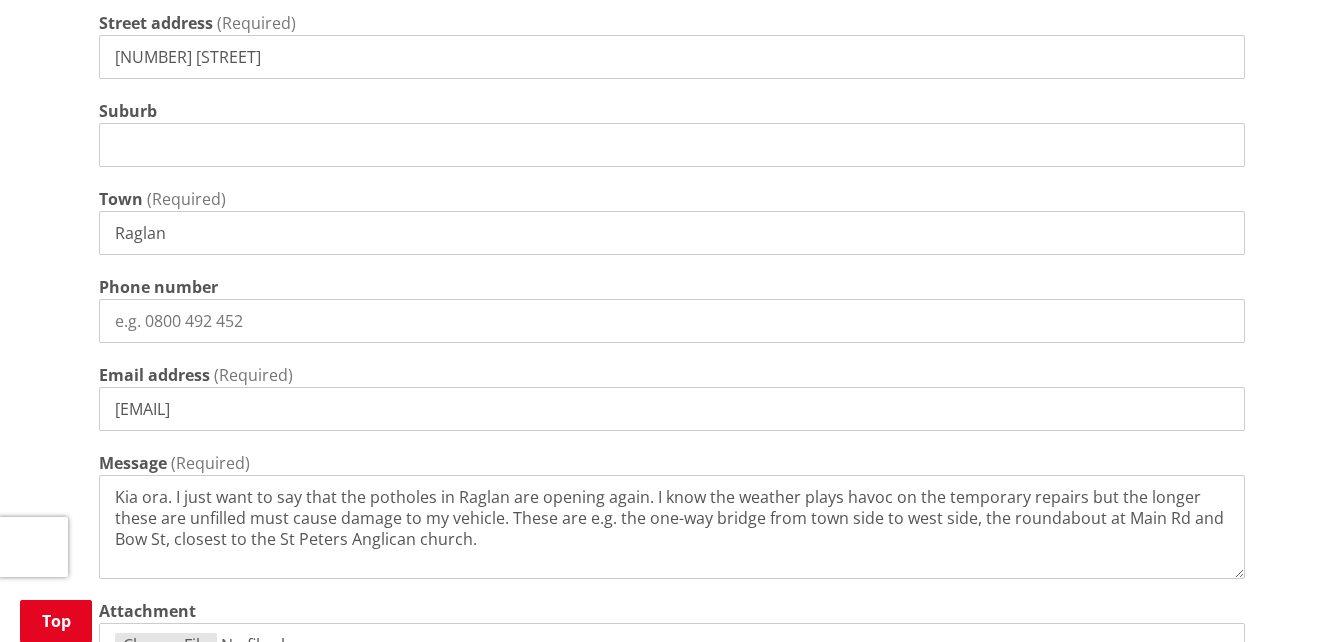 click on "Kia ora. I just want to say that the potholes in Raglan are opening again. I know the weather plays havoc on the temporary repairs but the longer these are unfilled must cause damage to my vehicle. These are e.g. the one-way bridge from town side to west side, the roundabout at Main Rd and Bow St, closest to the St Peters Anglican church." at bounding box center [672, 527] 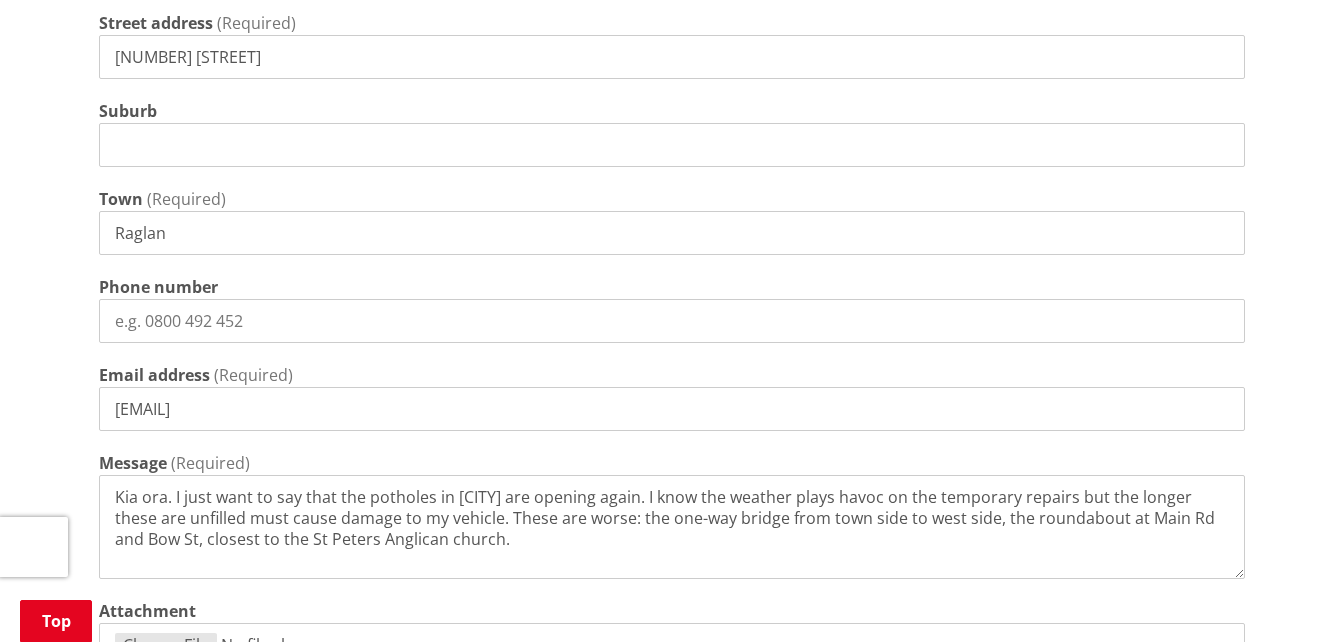 click on "Kia ora. I just want to say that the potholes in [CITY] are opening again. I know the weather plays havoc on the temporary repairs but the longer these are unfilled must cause damage to my vehicle. These are worse: the one-way bridge from town side to west side, the roundabout at Main Rd and Bow St, closest to the St Peters Anglican church." at bounding box center (672, 527) 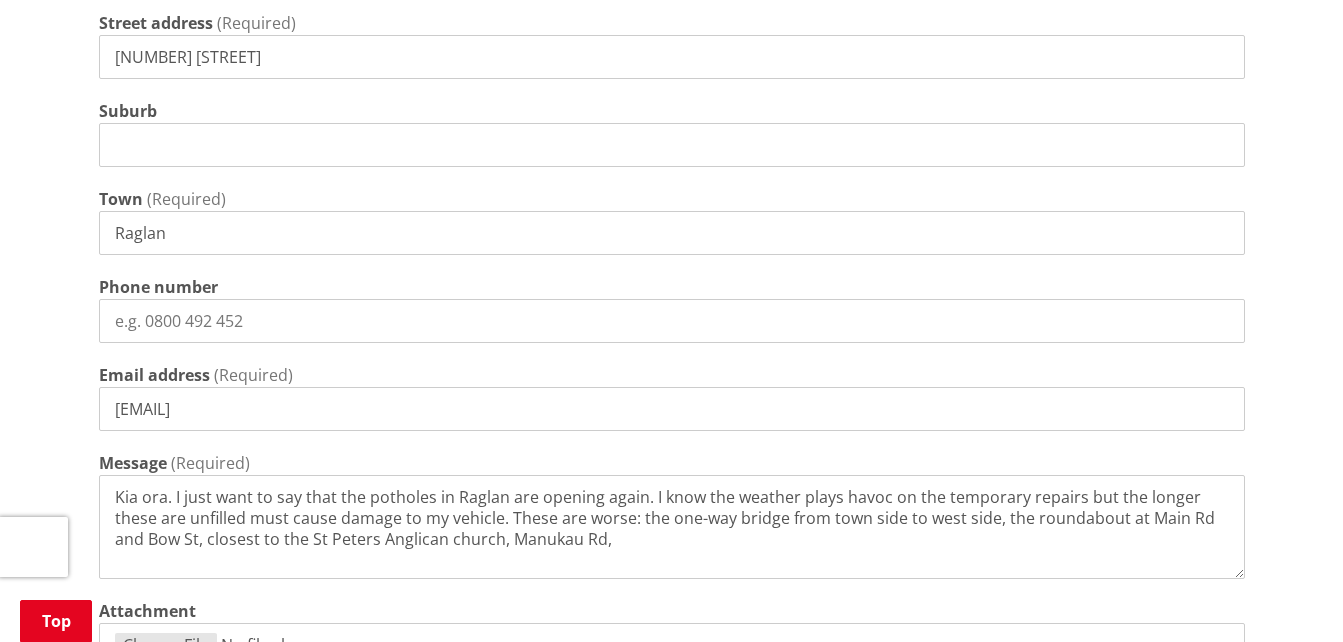 click on "Kia ora. I just want to say that the potholes in Raglan are opening again. I know the weather plays havoc on the temporary repairs but the longer these are unfilled must cause damage to my vehicle. These are worse: the one-way bridge from town side to west side, the roundabout at Main Rd and Bow St, closest to the St Peters Anglican church, Manukau Rd," at bounding box center (672, 527) 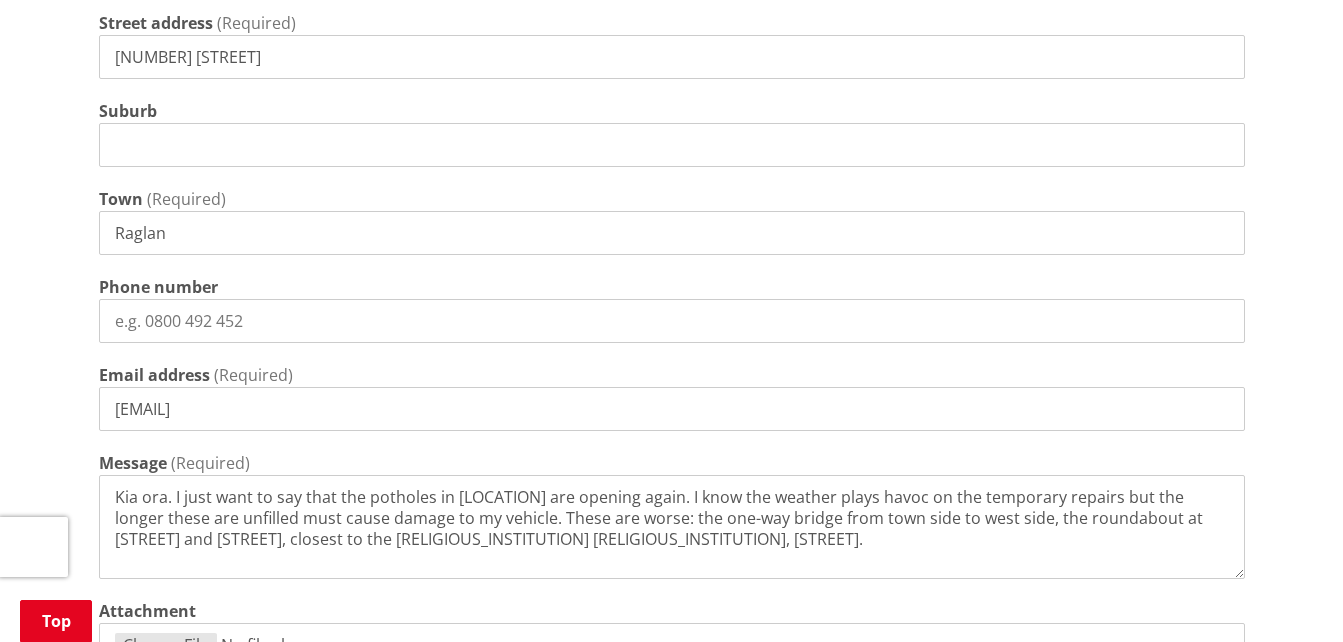 click on "Kia ora. I just want to say that the potholes in [LOCATION] are opening again. I know the weather plays havoc on the temporary repairs but the longer these are unfilled must cause damage to my vehicle. These are worse: the one-way bridge from town side to west side, the roundabout at [STREET] and [STREET], closest to the [RELIGIOUS_INSTITUTION] [RELIGIOUS_INSTITUTION], [STREET]." at bounding box center (672, 527) 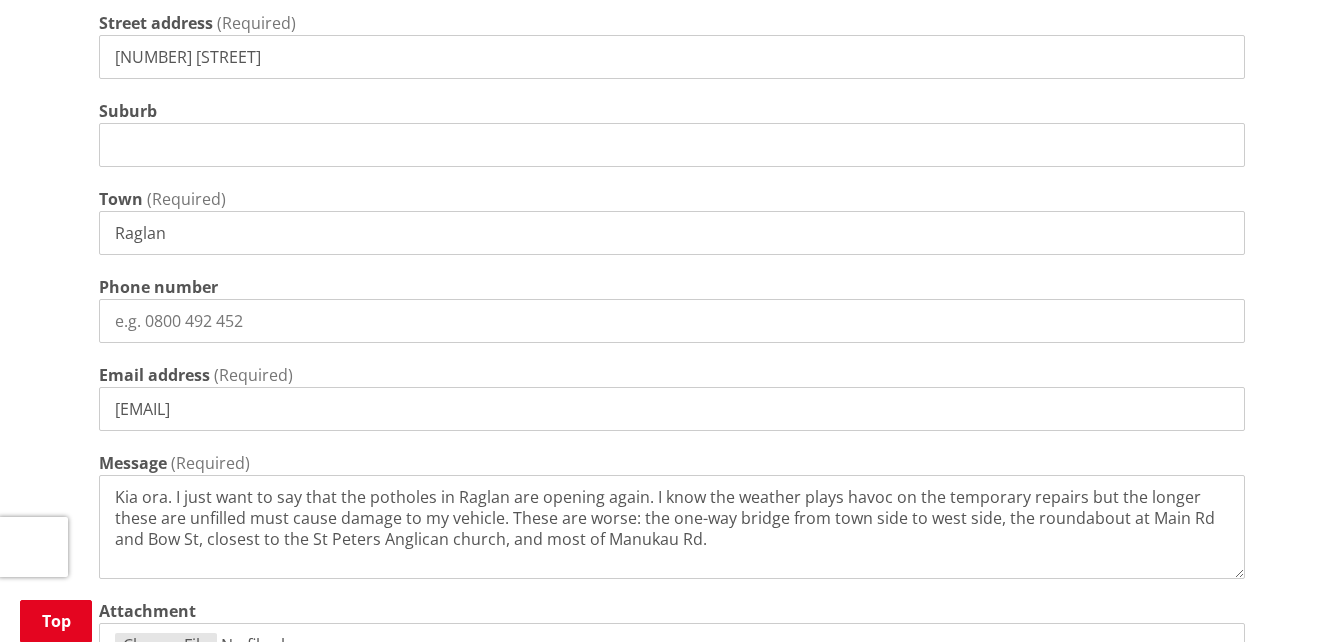 click on "Kia ora. I just want to say that the potholes in Raglan are opening again. I know the weather plays havoc on the temporary repairs but the longer these are unfilled must cause damage to my vehicle. These are worse: the one-way bridge from town side to west side, the roundabout at Main Rd and Bow St, closest to the St Peters Anglican church, and most of Manukau Rd." at bounding box center (672, 527) 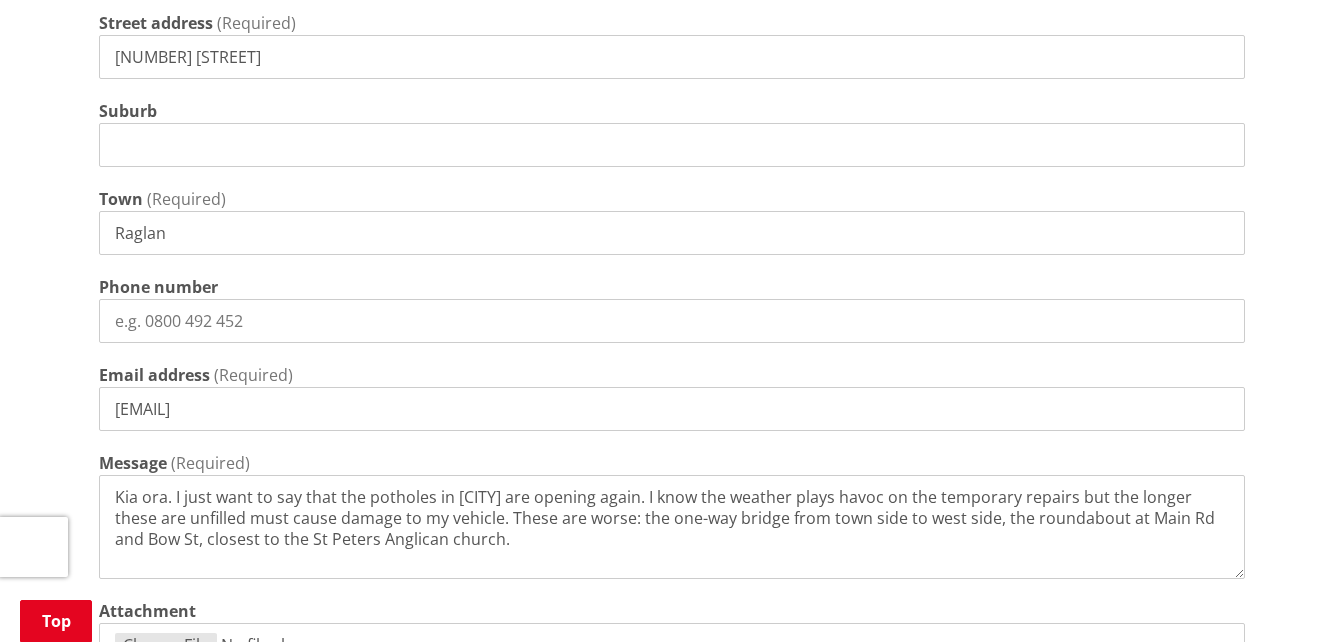 click on "Kia ora. I just want to say that the potholes in [CITY] are opening again. I know the weather plays havoc on the temporary repairs but the longer these are unfilled must cause damage to my vehicle. These are worse: the one-way bridge from town side to west side, the roundabout at Main Rd and Bow St, closest to the St Peters Anglican church." at bounding box center [672, 527] 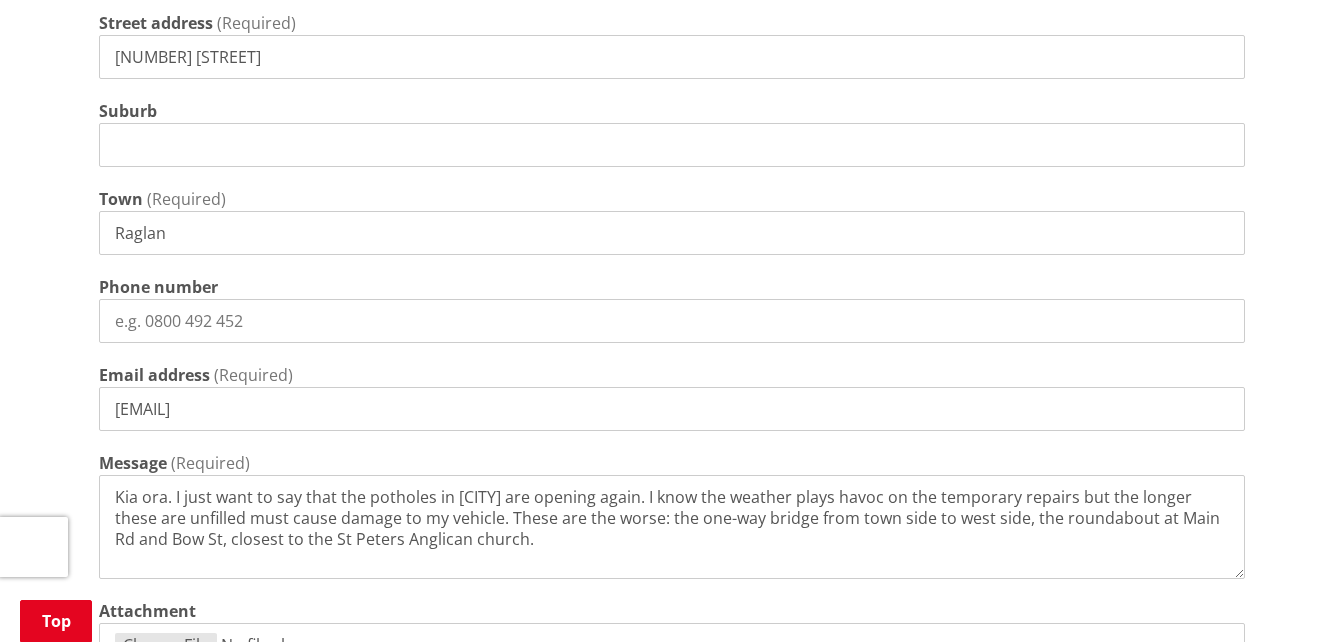 click on "Kia ora. I just want to say that the potholes in [CITY] are opening again. I know the weather plays havoc on the temporary repairs but the longer these are unfilled must cause damage to my vehicle. These are the worse: the one-way bridge from town side to west side, the roundabout at Main Rd and Bow St, closest to the St Peters Anglican church." at bounding box center [672, 527] 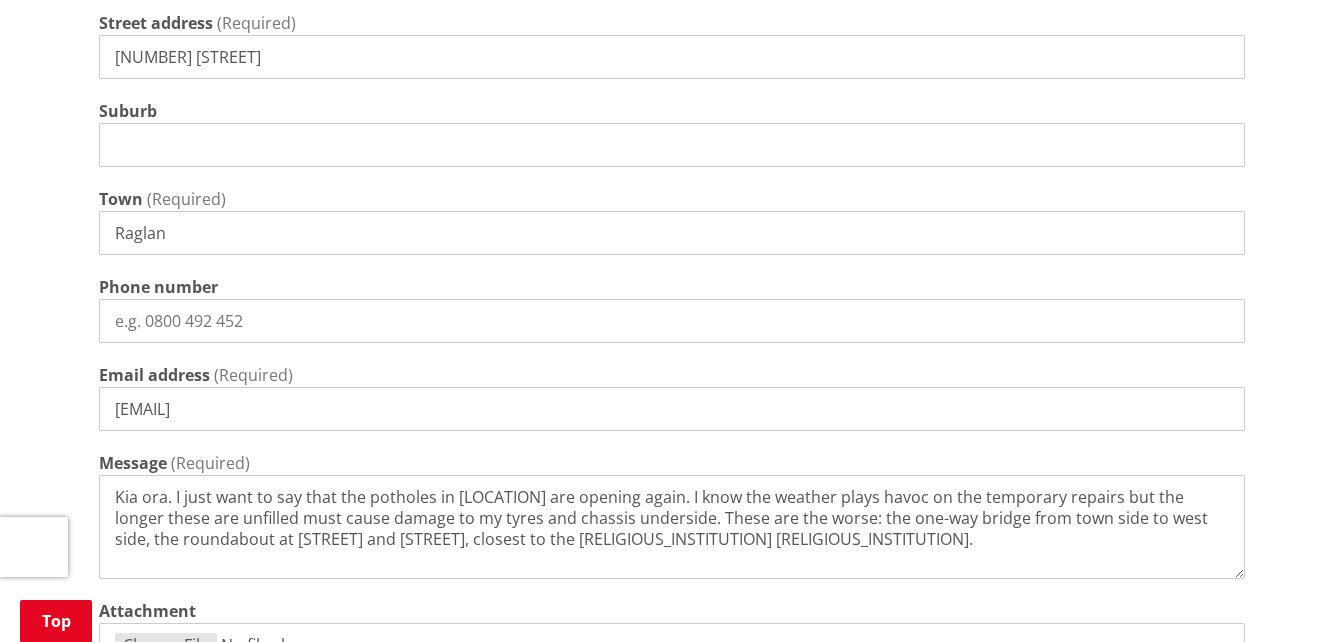 click on "Kia ora. I just want to say that the potholes in [LOCATION] are opening again. I know the weather plays havoc on the temporary repairs but the longer these are unfilled must cause damage to my tyres and chassis underside. These are the worse: the one-way bridge from town side to west side, the roundabout at [STREET] and [STREET], closest to the [RELIGIOUS_INSTITUTION] [RELIGIOUS_INSTITUTION]." at bounding box center [672, 527] 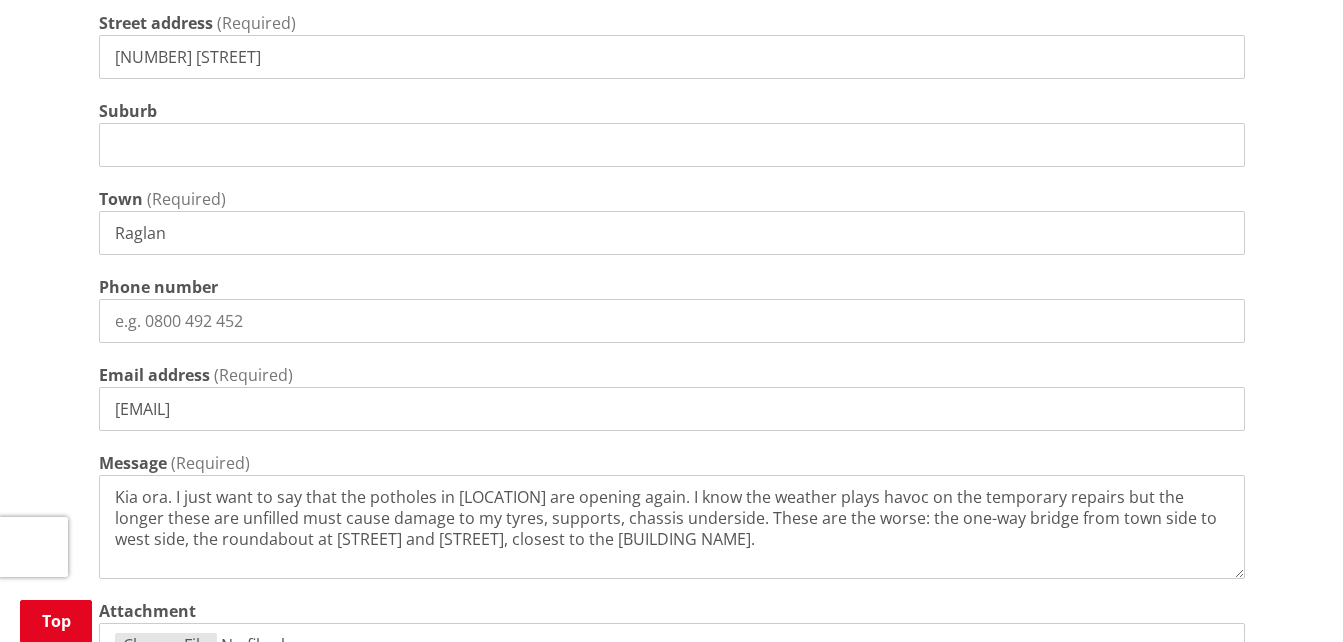 drag, startPoint x: 518, startPoint y: 522, endPoint x: 588, endPoint y: 551, distance: 75.76939 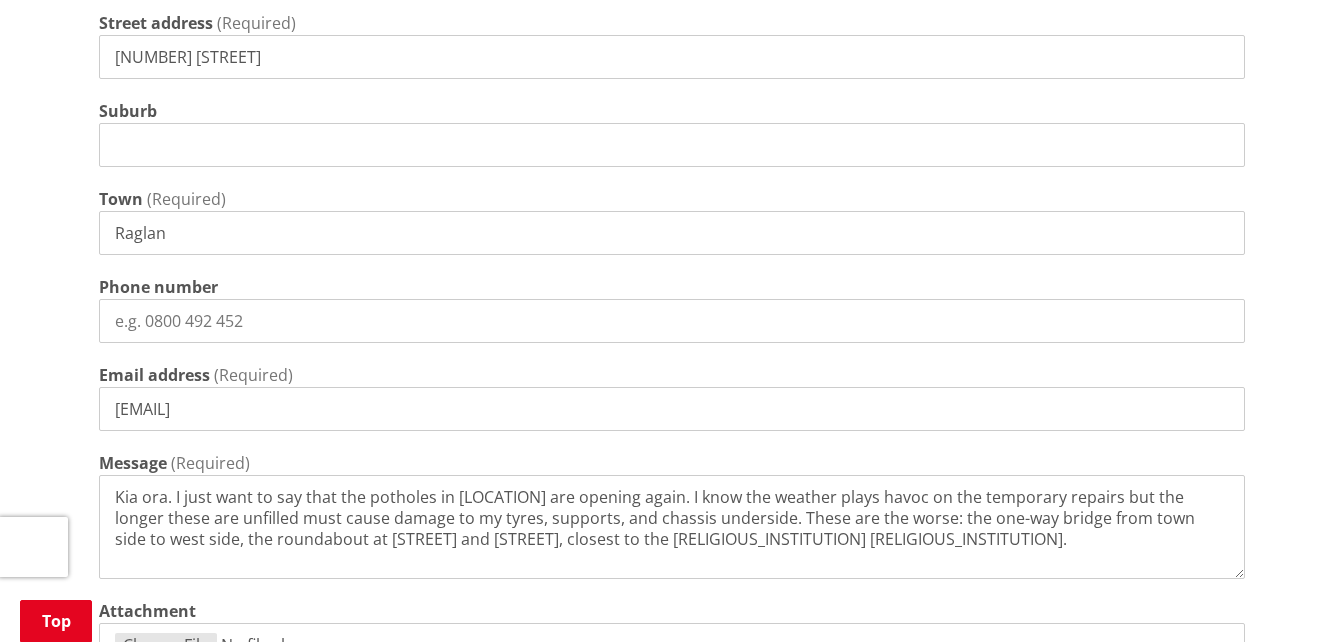click on "Kia ora. I just want to say that the potholes in [LOCATION] are opening again. I know the weather plays havoc on the temporary repairs but the longer these are unfilled must cause damage to my tyres, supports, and chassis underside. These are the worse: the one-way bridge from town side to west side, the roundabout at [STREET] and [STREET], closest to the [RELIGIOUS_INSTITUTION] [RELIGIOUS_INSTITUTION]." at bounding box center (672, 527) 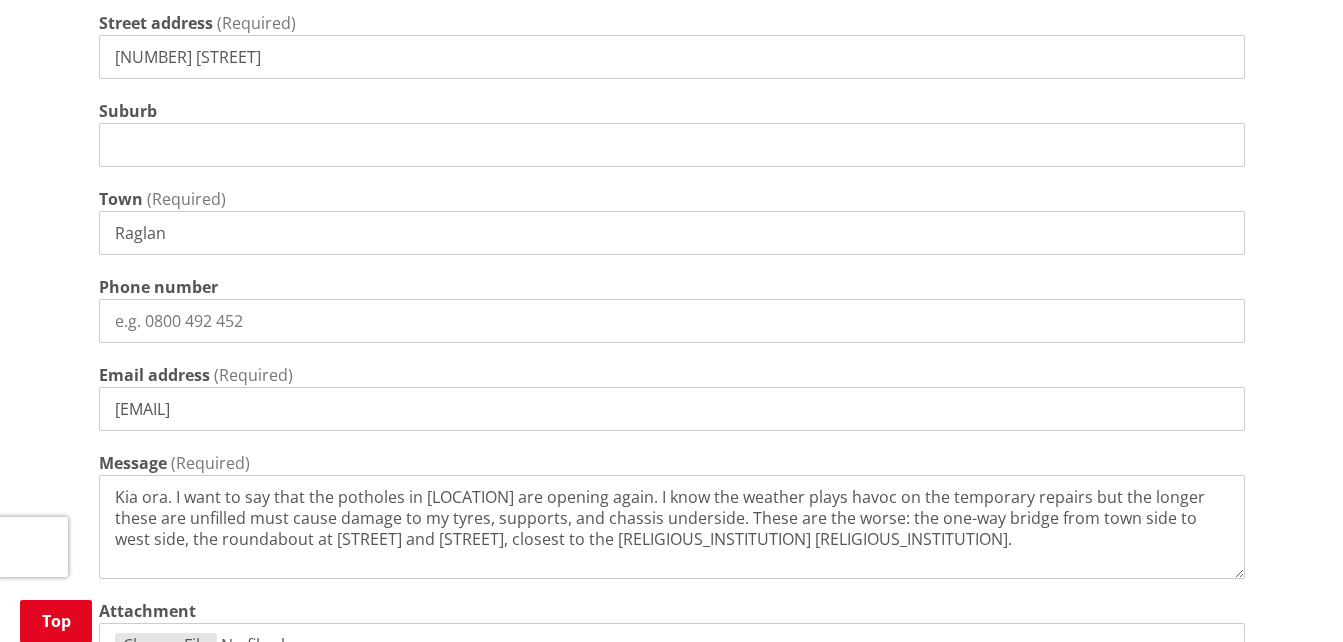 click on "Kia ora. I want to say that the potholes in [LOCATION] are opening again. I know the weather plays havoc on the temporary repairs but the longer these are unfilled must cause damage to my tyres, supports, and chassis underside. These are the worse: the one-way bridge from town side to west side, the roundabout at [STREET] and [STREET], closest to the [RELIGIOUS_INSTITUTION] [RELIGIOUS_INSTITUTION]." at bounding box center (672, 527) 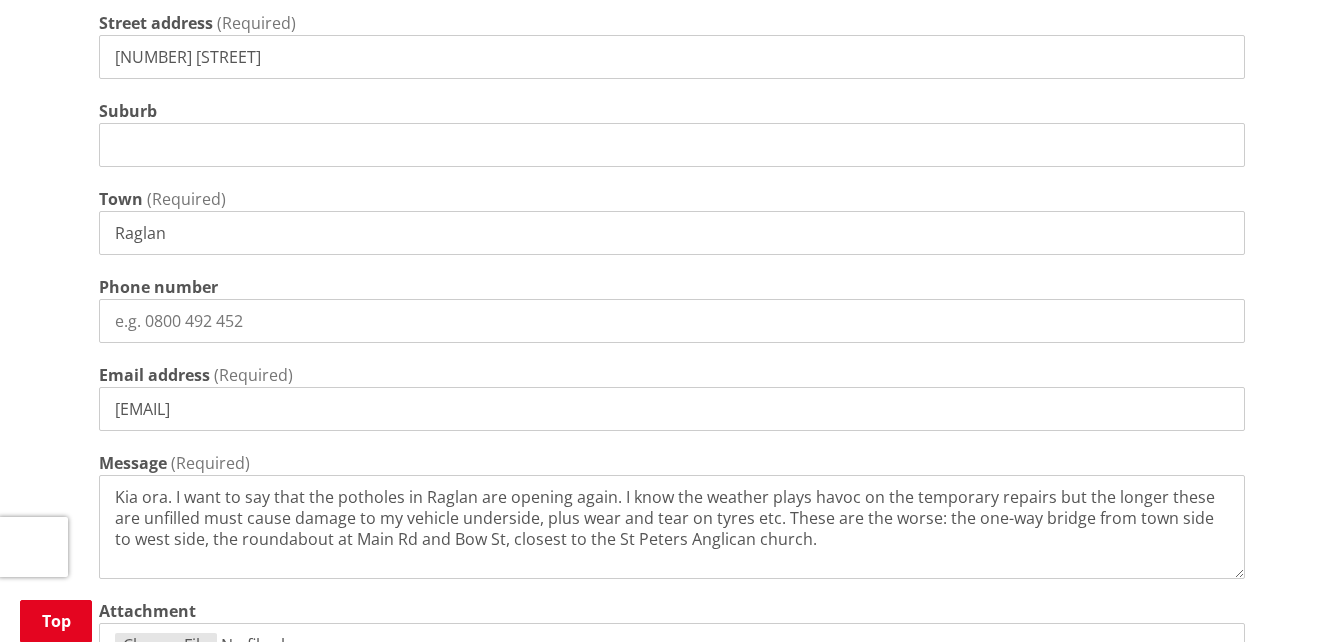 click on "Kia ora. I want to say that the potholes in Raglan are opening again. I know the weather plays havoc on the temporary repairs but the longer these are unfilled must cause damage to my vehicle underside, plus wear and tear on tyres etc. These are the worse: the one-way bridge from town side to west side, the roundabout at Main Rd and Bow St, closest to the St Peters Anglican church." at bounding box center [672, 527] 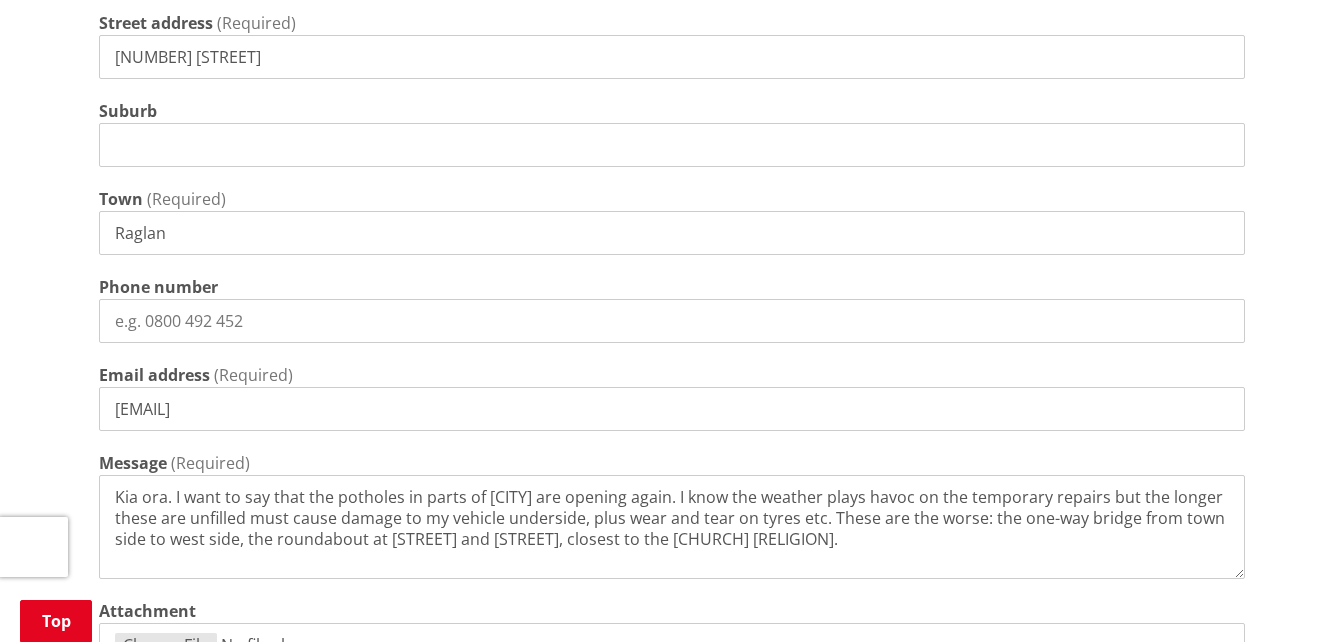 click on "Kia ora. I want to say that the potholes in parts of [CITY] are opening again. I know the weather plays havoc on the temporary repairs but the longer these are unfilled must cause damage to my vehicle underside, plus wear and tear on tyres etc. These are the worse: the one-way bridge from town side to west side, the roundabout at [STREET] and [STREET], closest to the [CHURCH] [RELIGION]." at bounding box center [672, 527] 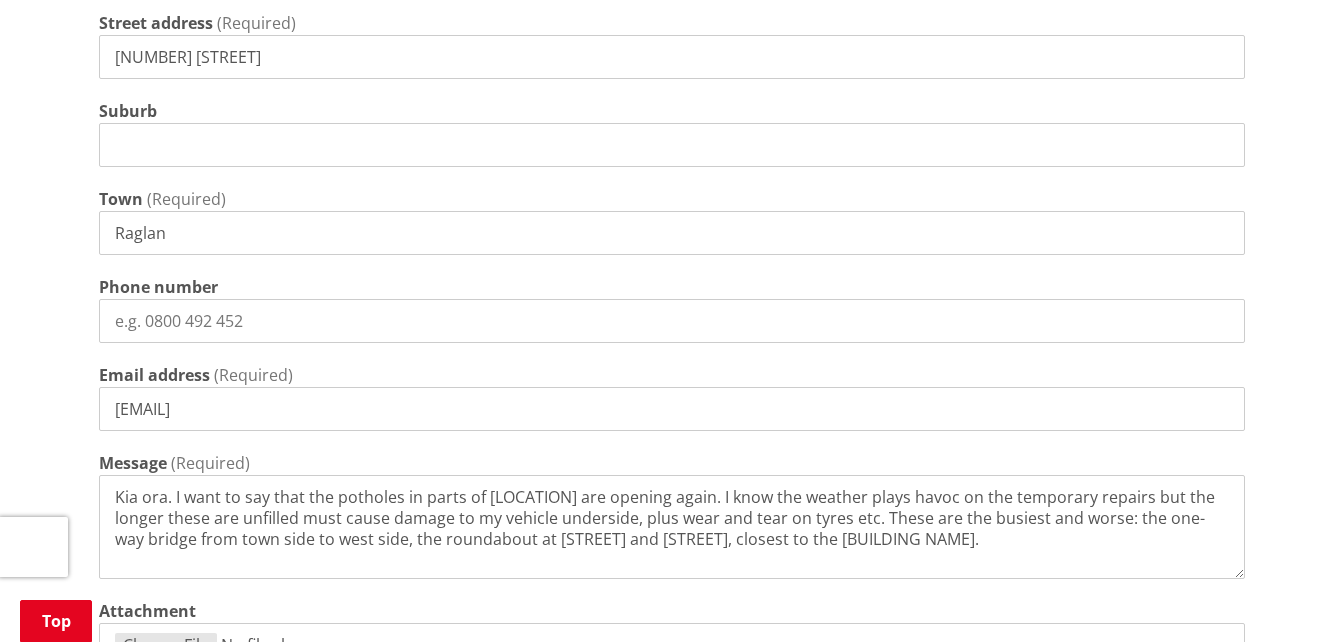 click on "Kia ora. I want to say that the potholes in parts of [LOCATION] are opening again. I know the weather plays havoc on the temporary repairs but the longer these are unfilled must cause damage to my vehicle underside, plus wear and tear on tyres etc. These are the busiest and worse: the one-way bridge from town side to west side, the roundabout at [STREET] and [STREET], closest to the [BUILDING NAME]." at bounding box center (672, 527) 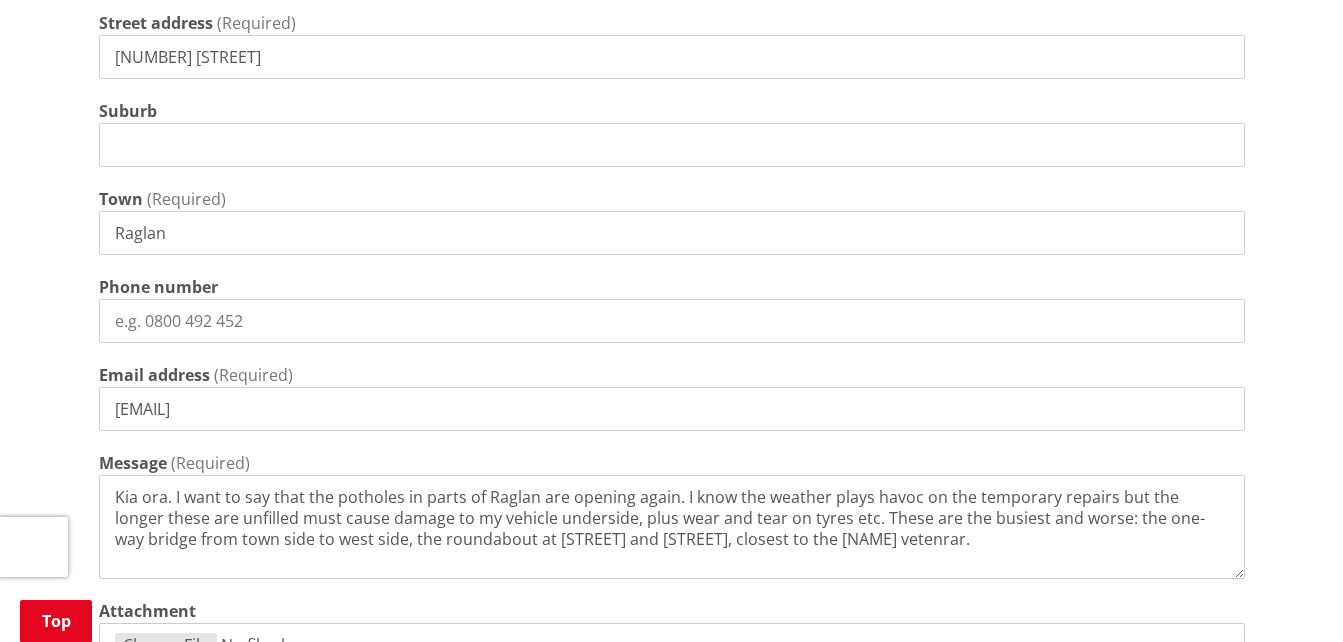 scroll, scrollTop: 0, scrollLeft: 0, axis: both 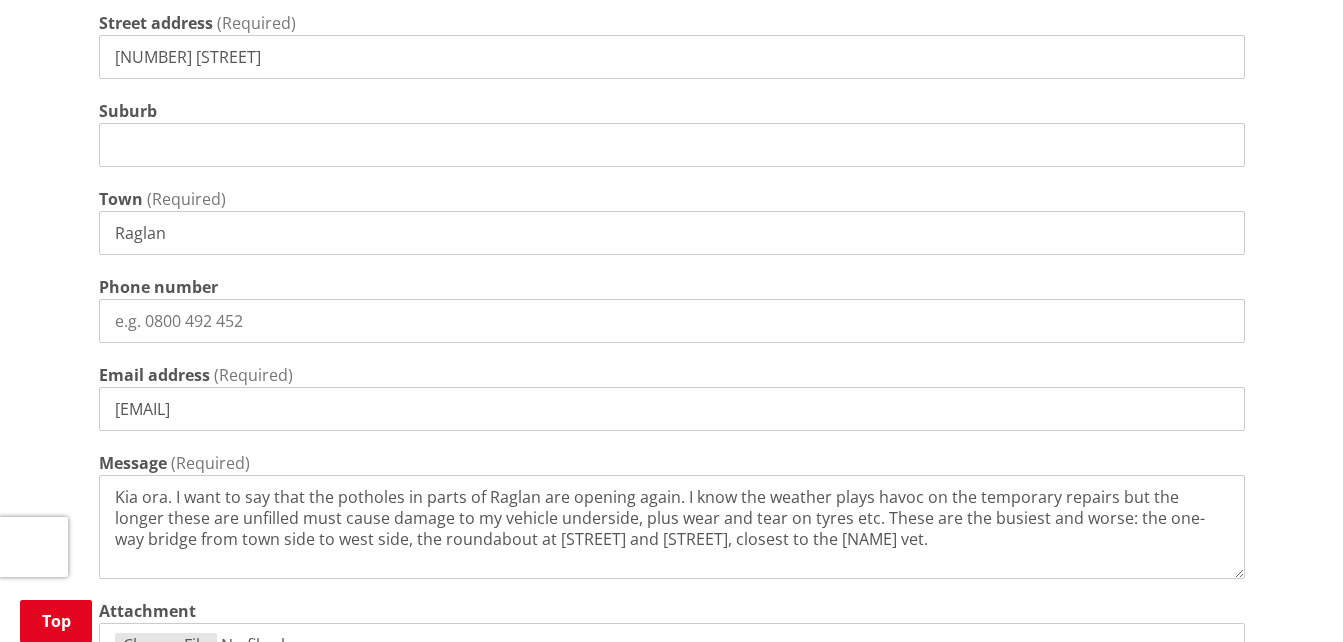 click on "Kia ora. I want to say that the potholes in parts of Raglan are opening again. I know the weather plays havoc on the temporary repairs but the longer these are unfilled must cause damage to my vehicle underside, plus wear and tear on tyres etc. These are the busiest and worse: the one-way bridge from town side to west side, the roundabout at [STREET] and [STREET], closest to the [NAME] vet." at bounding box center [672, 527] 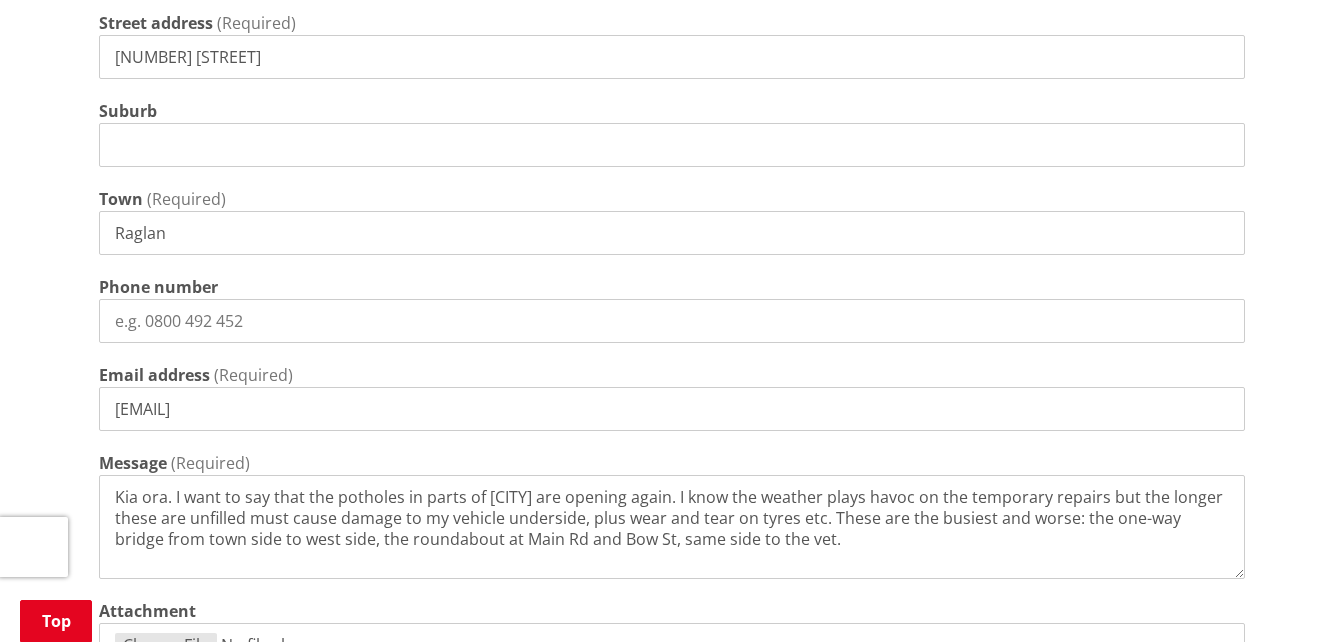 click on "Kia ora. I want to say that the potholes in parts of [CITY] are opening again. I know the weather plays havoc on the temporary repairs but the longer these are unfilled must cause damage to my vehicle underside, plus wear and tear on tyres etc. These are the busiest and worse: the one-way bridge from town side to west side, the roundabout at Main Rd and Bow St, same side to the vet." at bounding box center (672, 527) 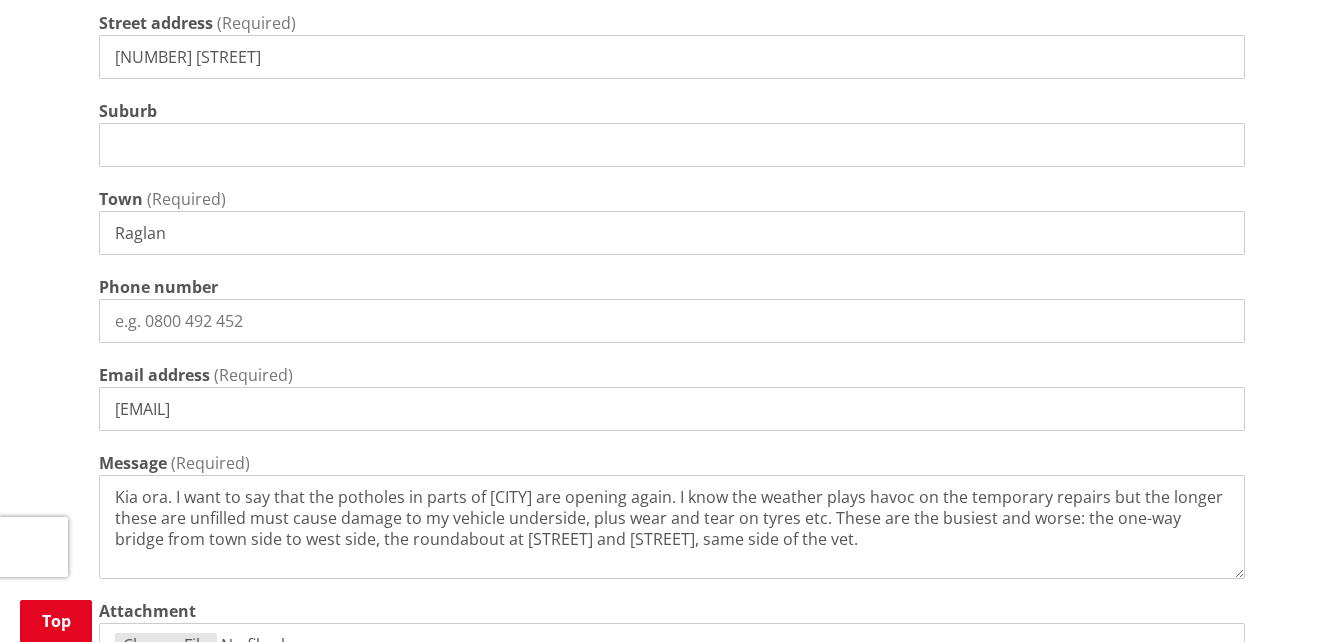 click on "Kia ora. I want to say that the potholes in parts of [CITY] are opening again. I know the weather plays havoc on the temporary repairs but the longer these are unfilled must cause damage to my vehicle underside, plus wear and tear on tyres etc. These are the busiest and worse: the one-way bridge from town side to west side, the roundabout at [STREET] and [STREET], same side of the vet." at bounding box center (672, 527) 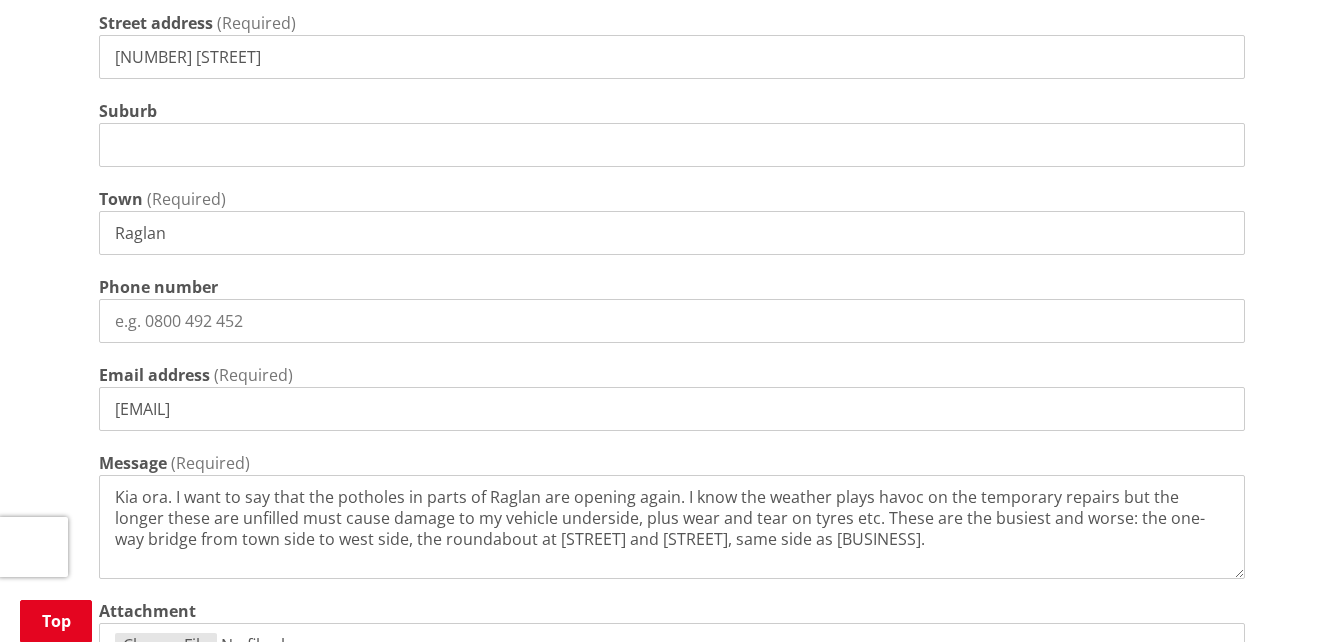 click on "Kia ora. I want to say that the potholes in parts of Raglan are opening again. I know the weather plays havoc on the temporary repairs but the longer these are unfilled must cause damage to my vehicle underside, plus wear and tear on tyres etc. These are the busiest and worse: the one-way bridge from town side to west side, the roundabout at [STREET] and [STREET], same side as [BUSINESS]." at bounding box center (672, 527) 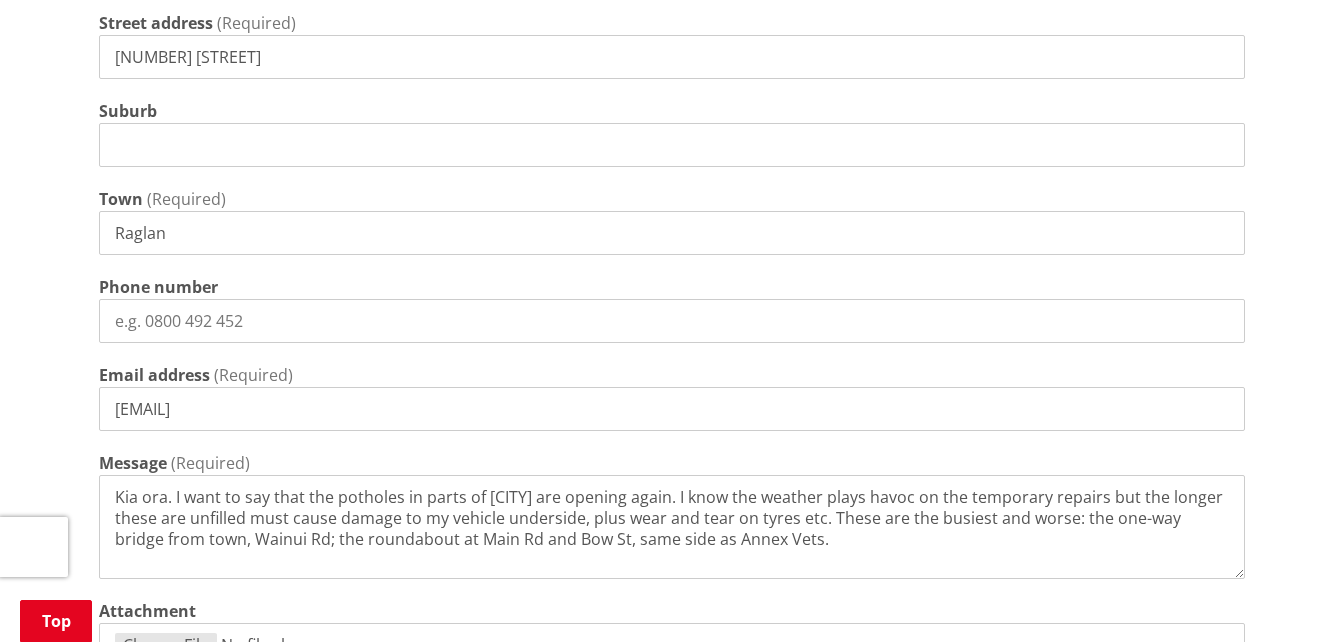 click on "Kia ora. I want to say that the potholes in parts of [CITY] are opening again. I know the weather plays havoc on the temporary repairs but the longer these are unfilled must cause damage to my vehicle underside, plus wear and tear on tyres etc. These are the busiest and worse: the one-way bridge from town, Wainui Rd; the roundabout at Main Rd and Bow St, same side as Annex Vets." at bounding box center (672, 527) 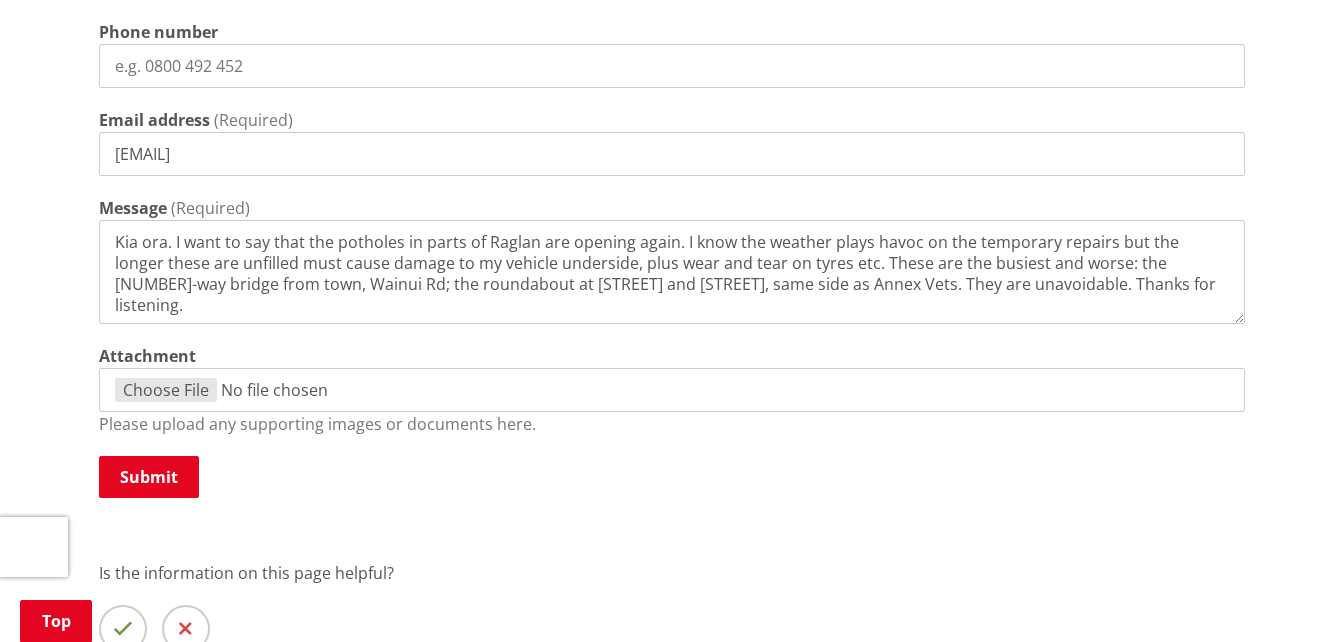 scroll, scrollTop: 1546, scrollLeft: 0, axis: vertical 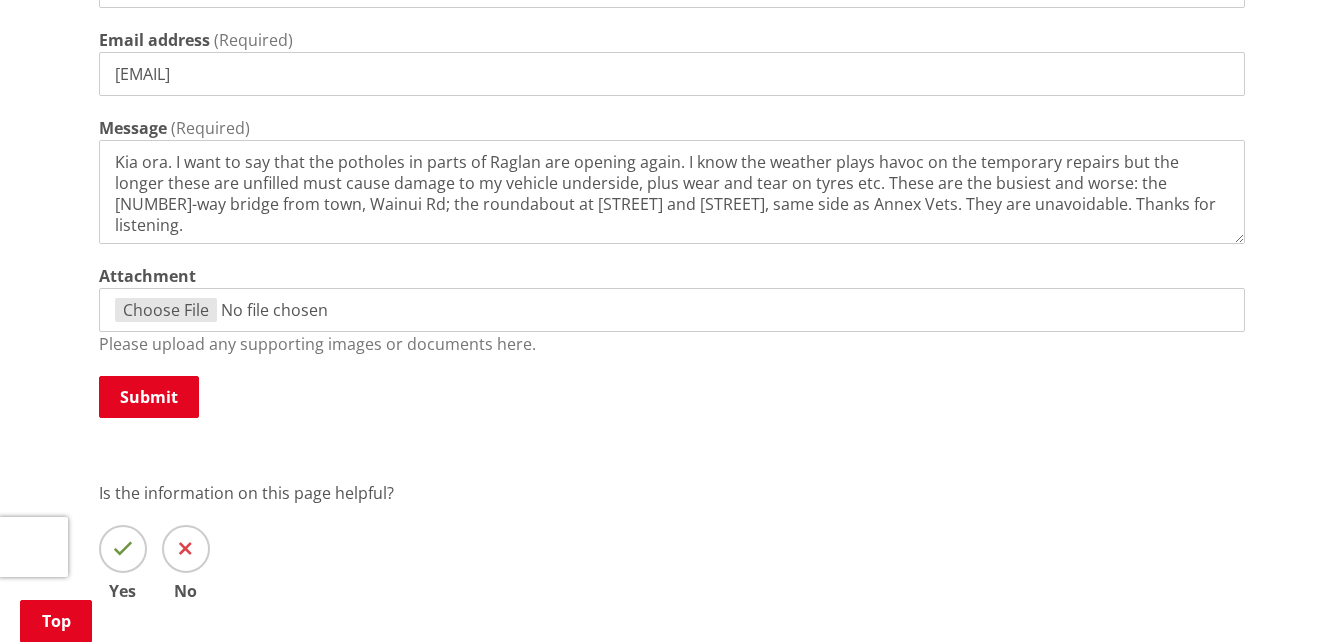 click on "Kia ora. I want to say that the potholes in parts of Raglan are opening again. I know the weather plays havoc on the temporary repairs but the longer these are unfilled must cause damage to my vehicle underside, plus wear and tear on tyres etc. These are the busiest and worse: the [NUMBER]-way bridge from town, Wainui Rd; the roundabout at [STREET] and [STREET], same side as Annex Vets. They are unavoidable. Thanks for listening." at bounding box center [672, 192] 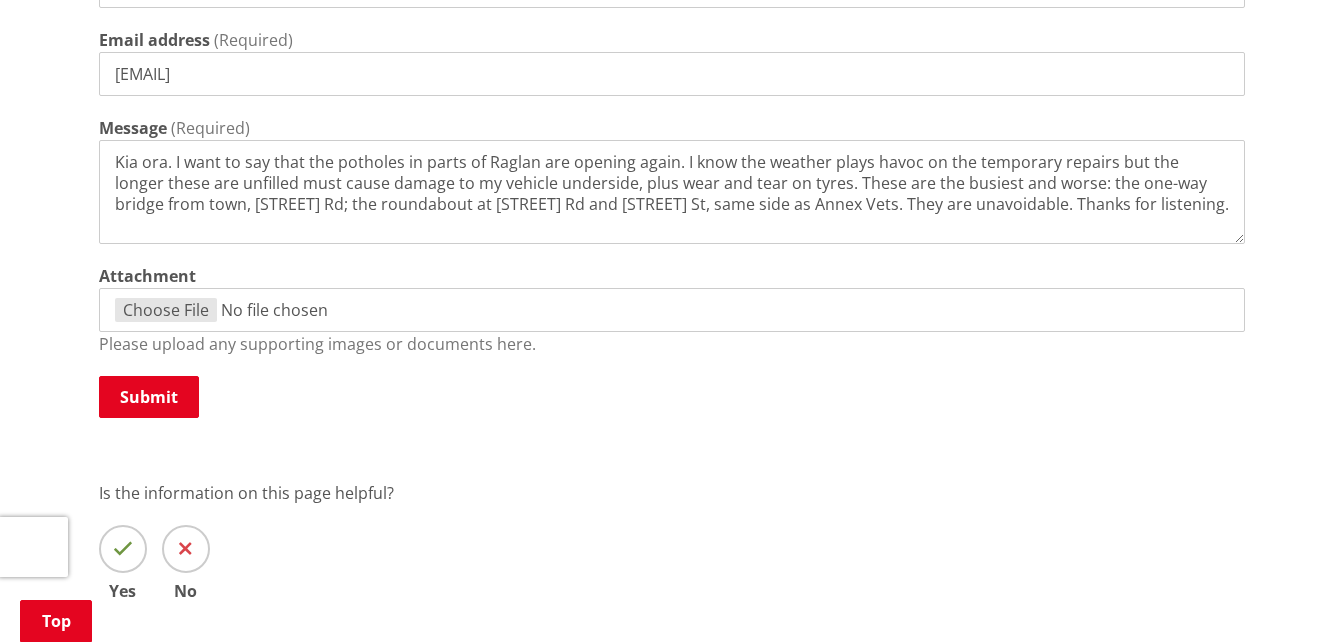 click on "Kia ora. I want to say that the potholes in parts of Raglan are opening again. I know the weather plays havoc on the temporary repairs but the longer these are unfilled must cause damage to my vehicle underside, plus wear and tear on tyres. These are the busiest and worse: the one-way bridge from town, [STREET] Rd; the roundabout at [STREET] Rd and [STREET] St, same side as Annex Vets. They are unavoidable. Thanks for listening." at bounding box center [672, 192] 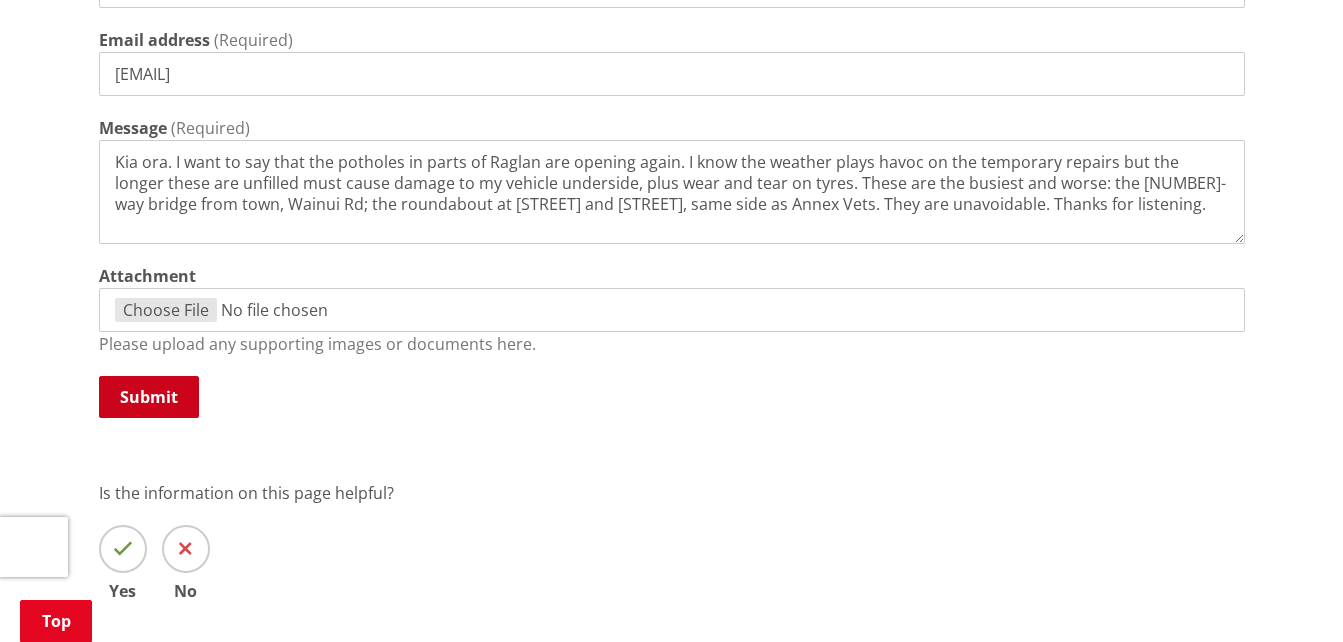 type on "Kia ora. I want to say that the potholes in parts of Raglan are opening again. I know the weather plays havoc on the temporary repairs but the longer these are unfilled must cause damage to my vehicle underside, plus wear and tear on tyres. These are the busiest and worse: the [NUMBER]-way bridge from town, Wainui Rd; the roundabout at [STREET] and [STREET], same side as Annex Vets. They are unavoidable. Thanks for listening." 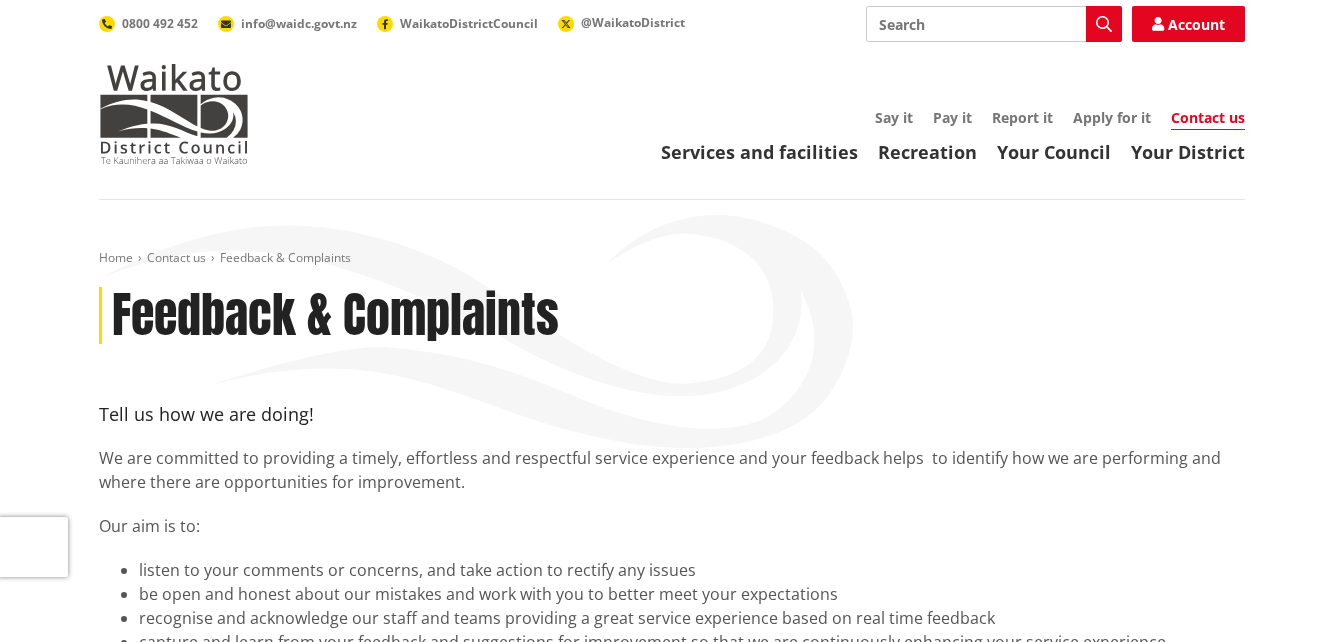 scroll, scrollTop: 0, scrollLeft: 0, axis: both 